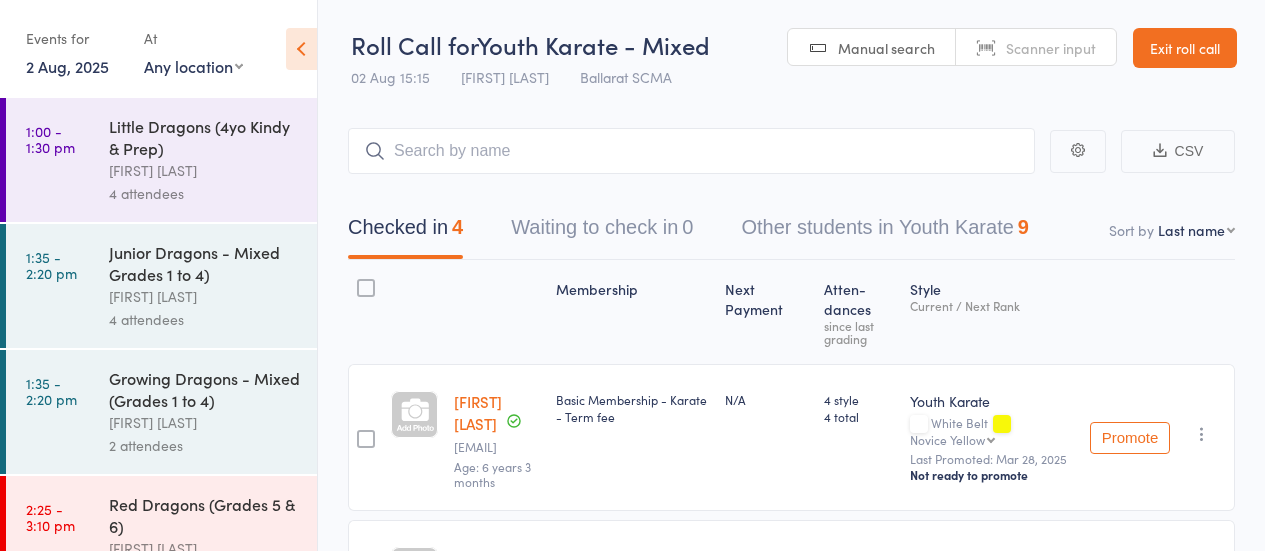 scroll, scrollTop: 359, scrollLeft: 0, axis: vertical 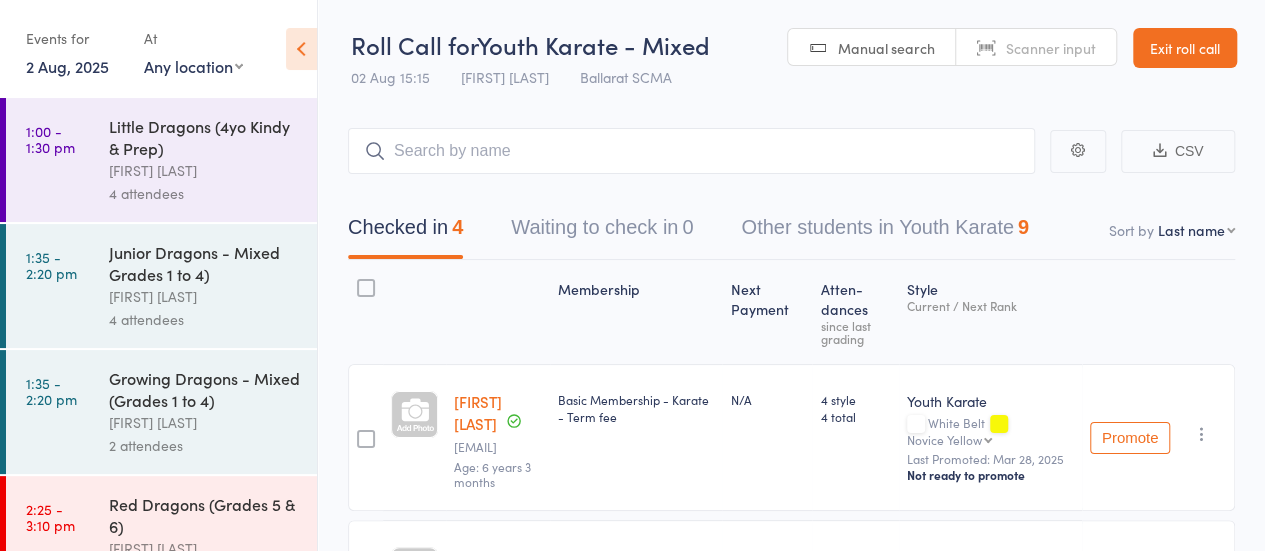 click on "Oliver Medbury" at bounding box center (478, 412) 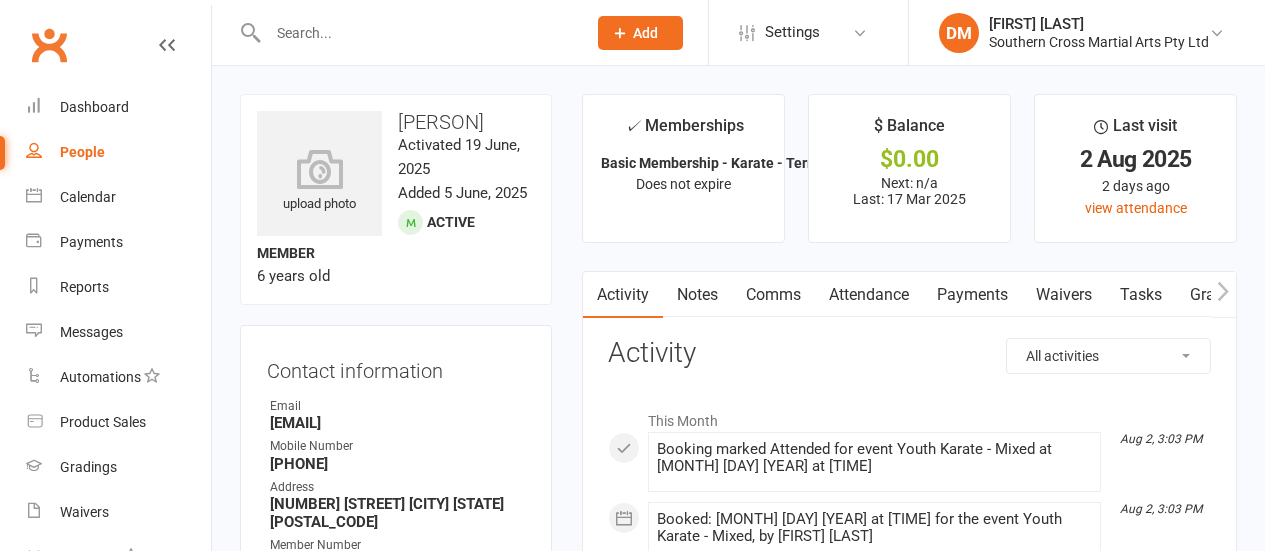 scroll, scrollTop: 0, scrollLeft: 0, axis: both 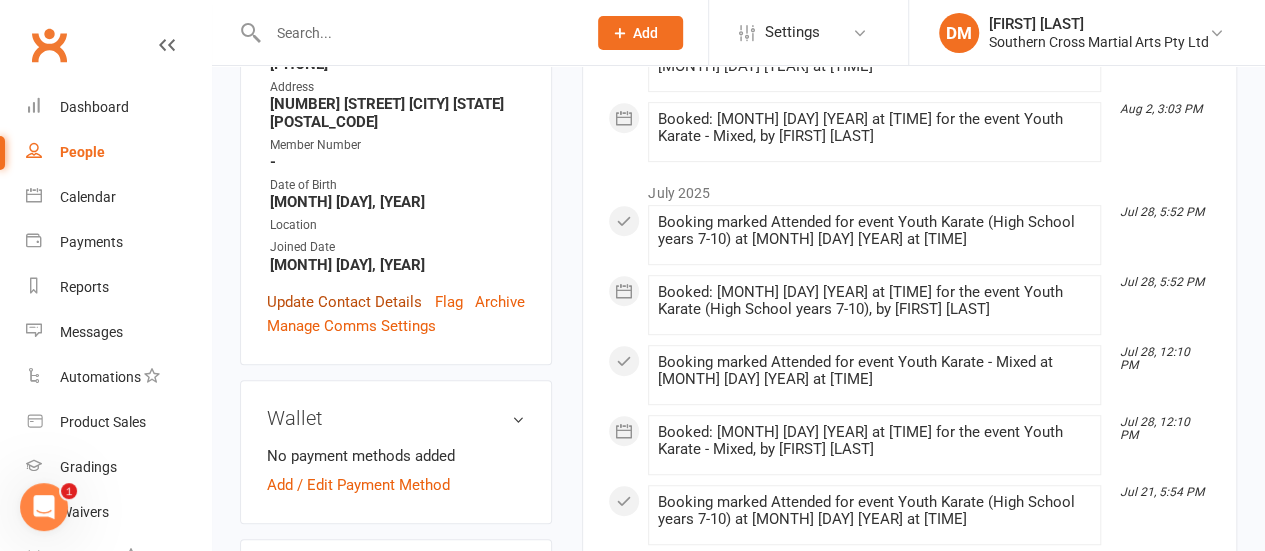 click on "Update Contact Details" at bounding box center [344, 302] 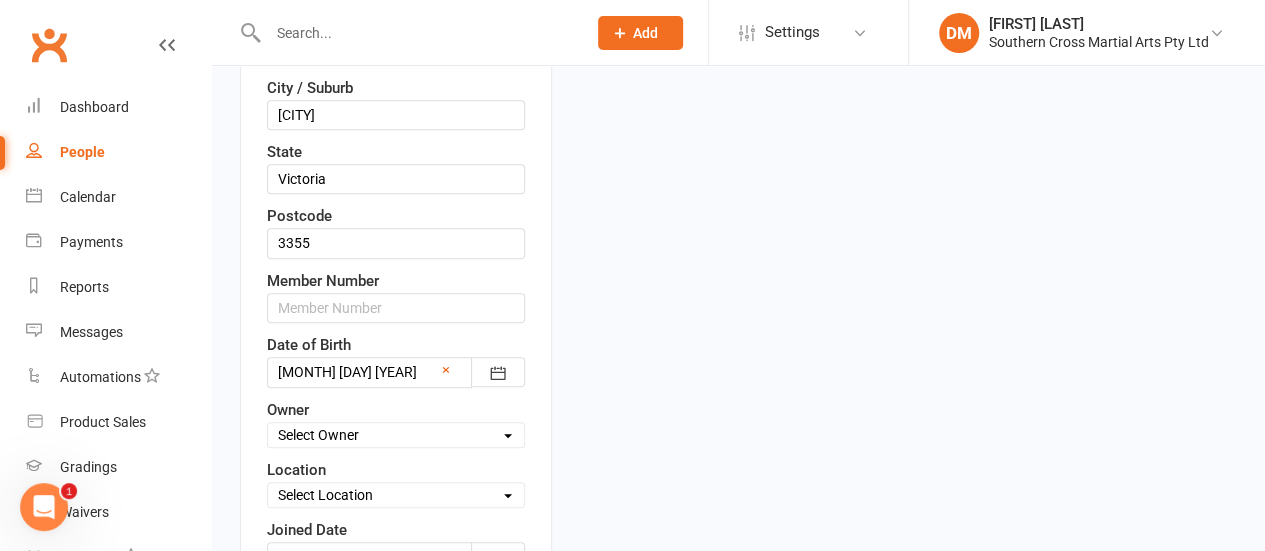 scroll, scrollTop: 694, scrollLeft: 0, axis: vertical 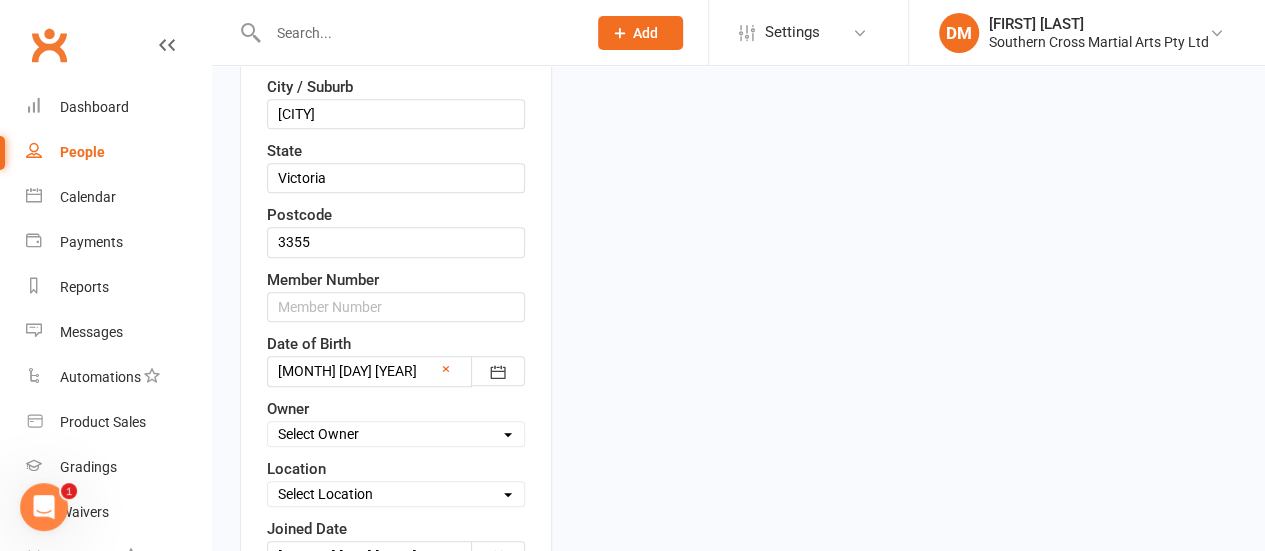 click at bounding box center (396, 371) 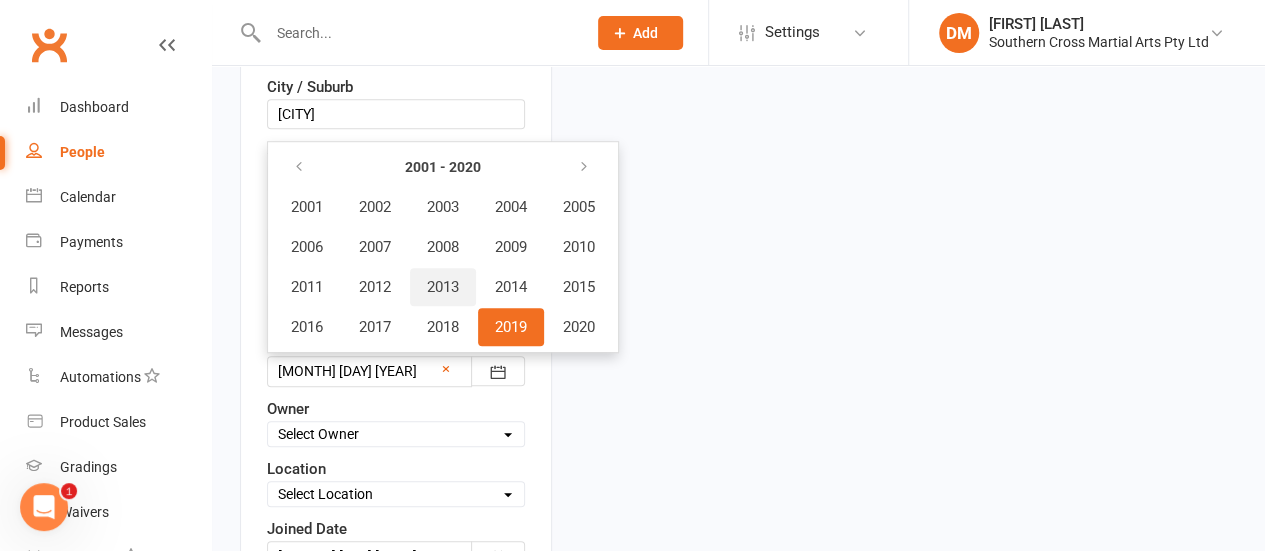 click on "2013" at bounding box center (443, 287) 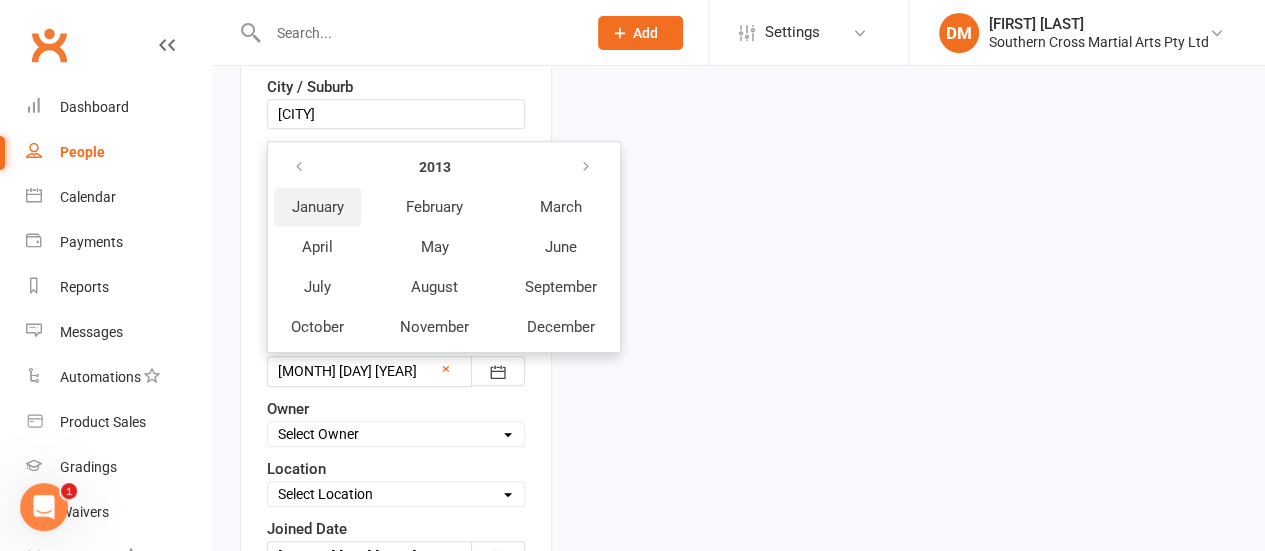 click on "January" at bounding box center [318, 207] 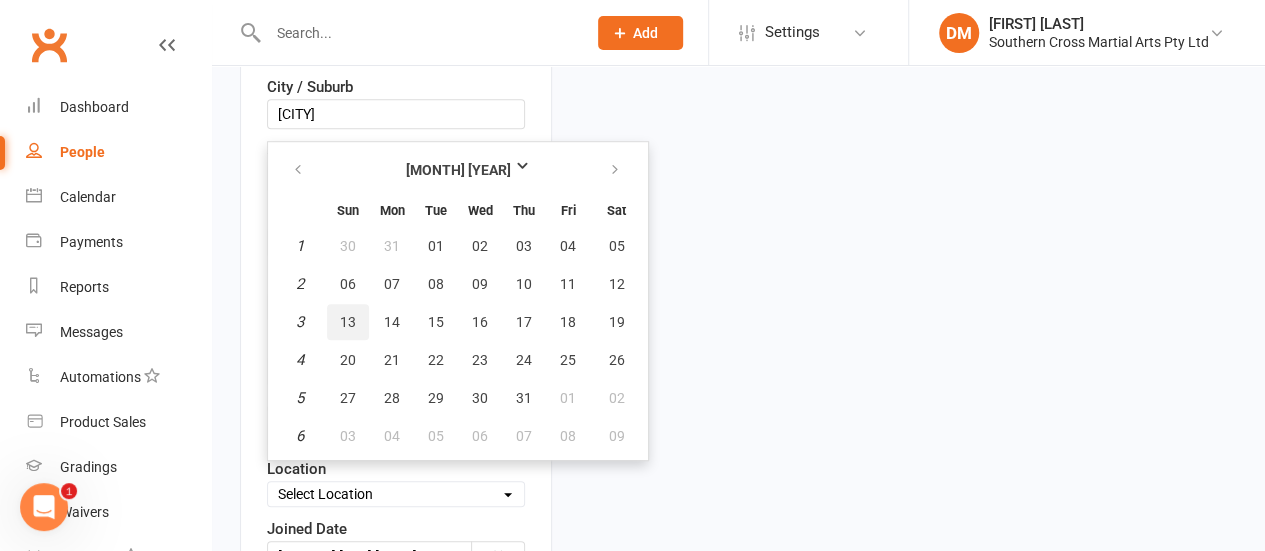 click on "13" at bounding box center [348, 322] 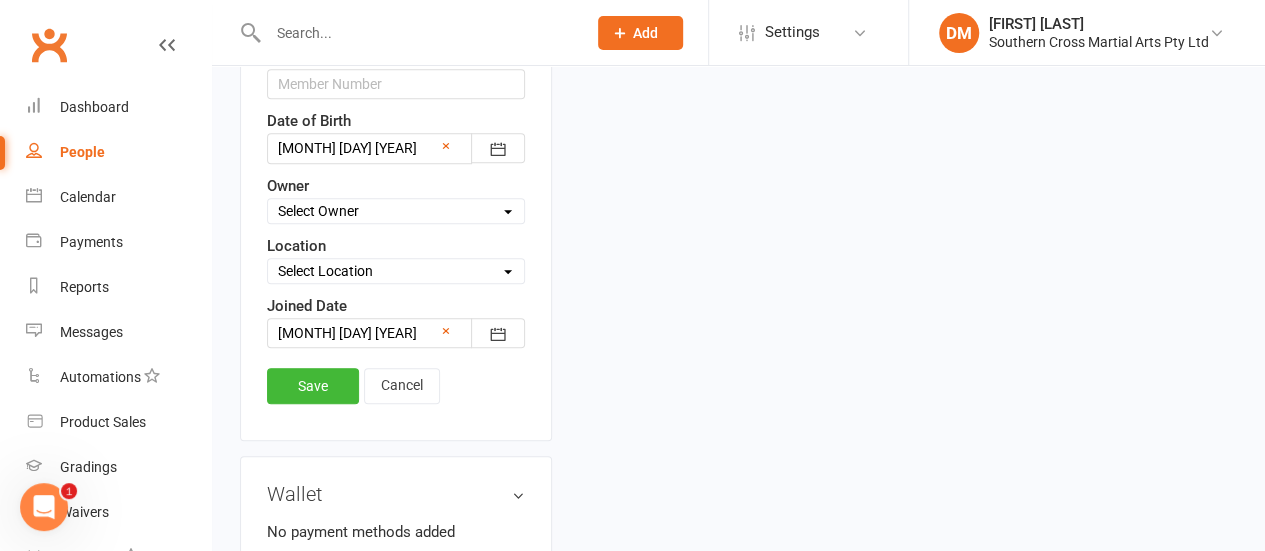 scroll, scrollTop: 1094, scrollLeft: 0, axis: vertical 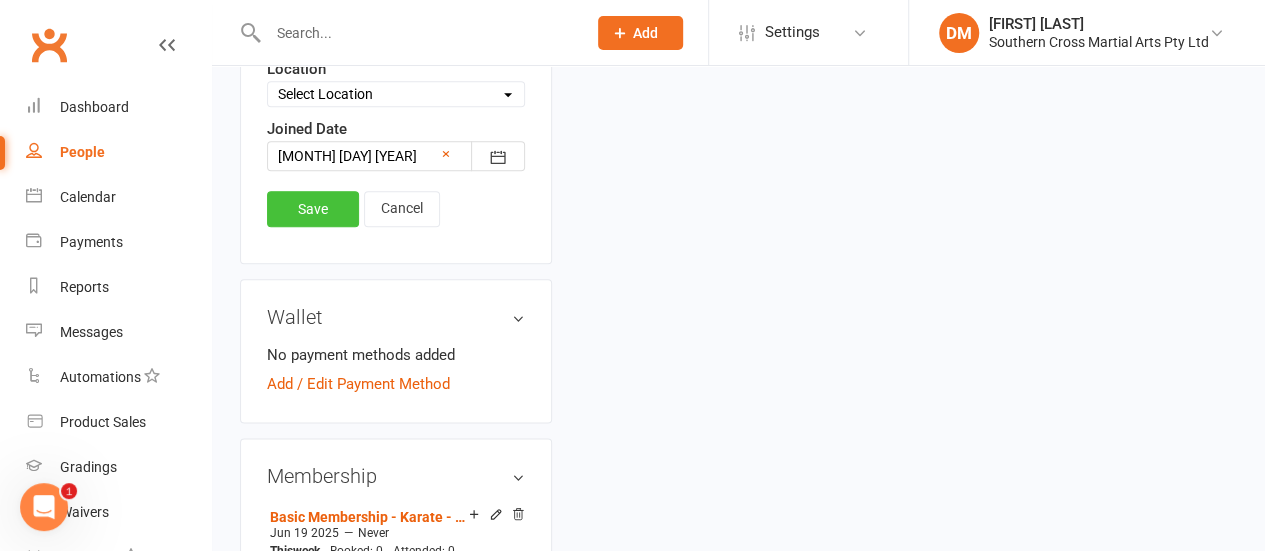 click on "Save" at bounding box center [313, 209] 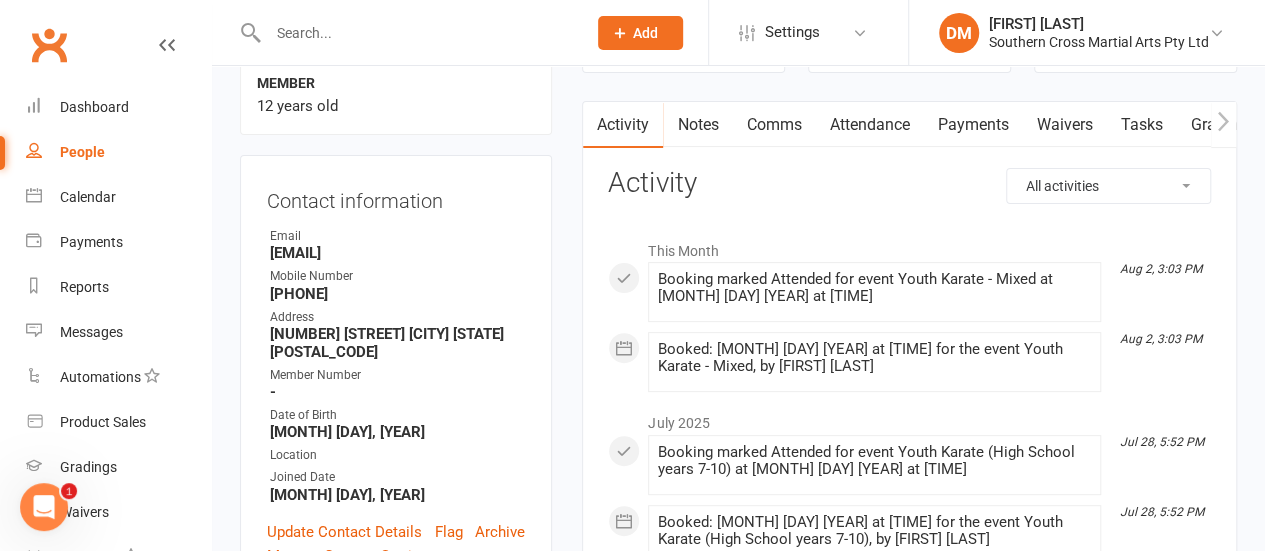 scroll, scrollTop: 0, scrollLeft: 0, axis: both 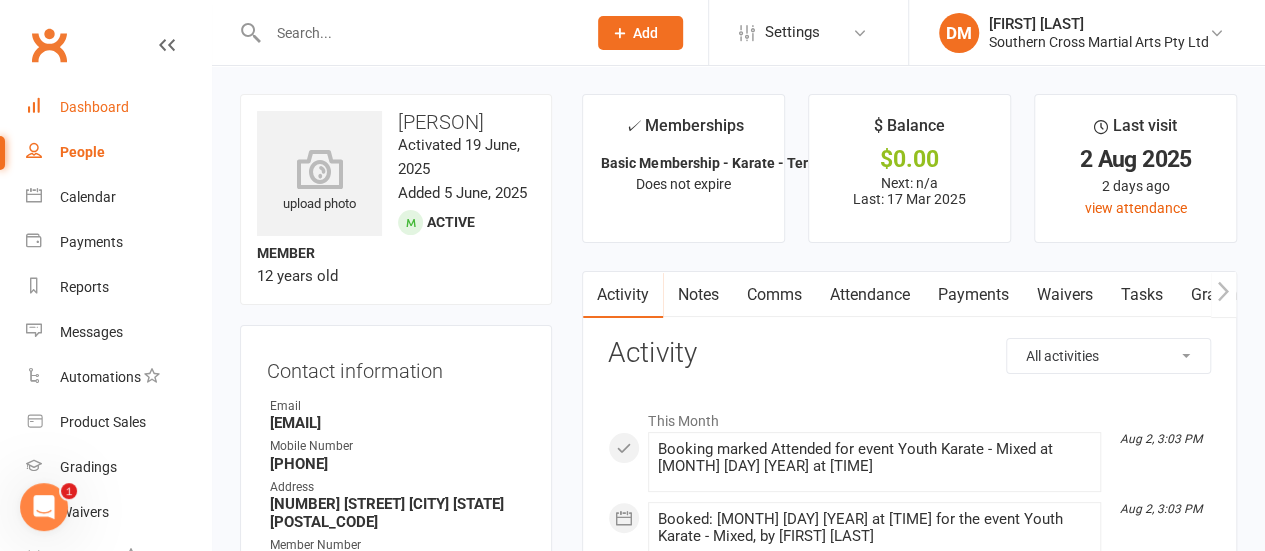 click on "Dashboard" at bounding box center (94, 107) 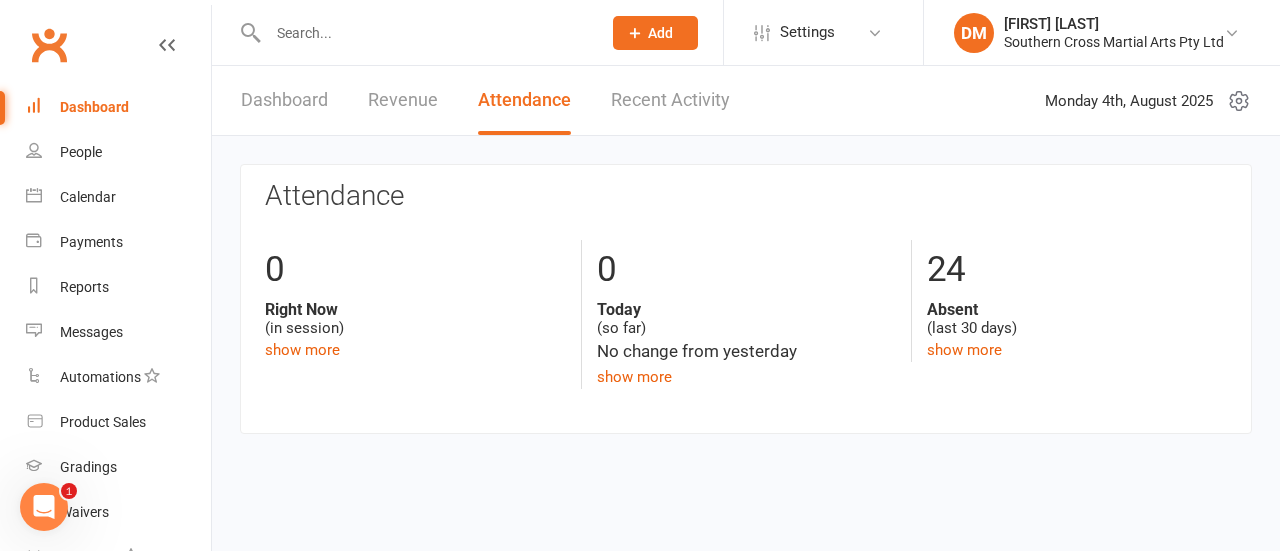 click on "Dashboard" at bounding box center (284, 100) 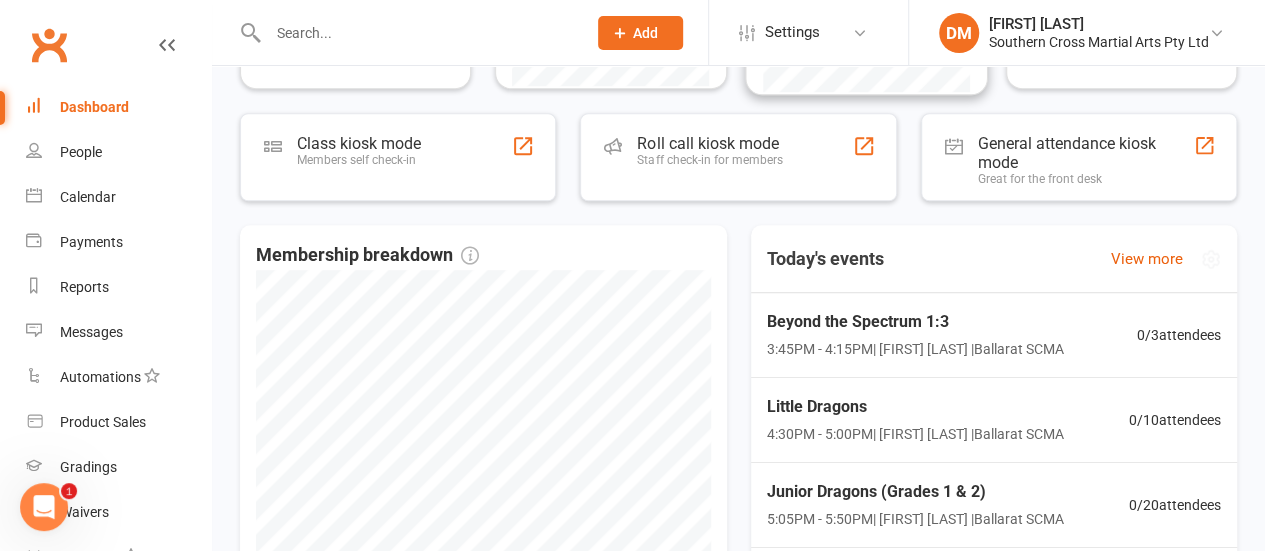 scroll, scrollTop: 600, scrollLeft: 0, axis: vertical 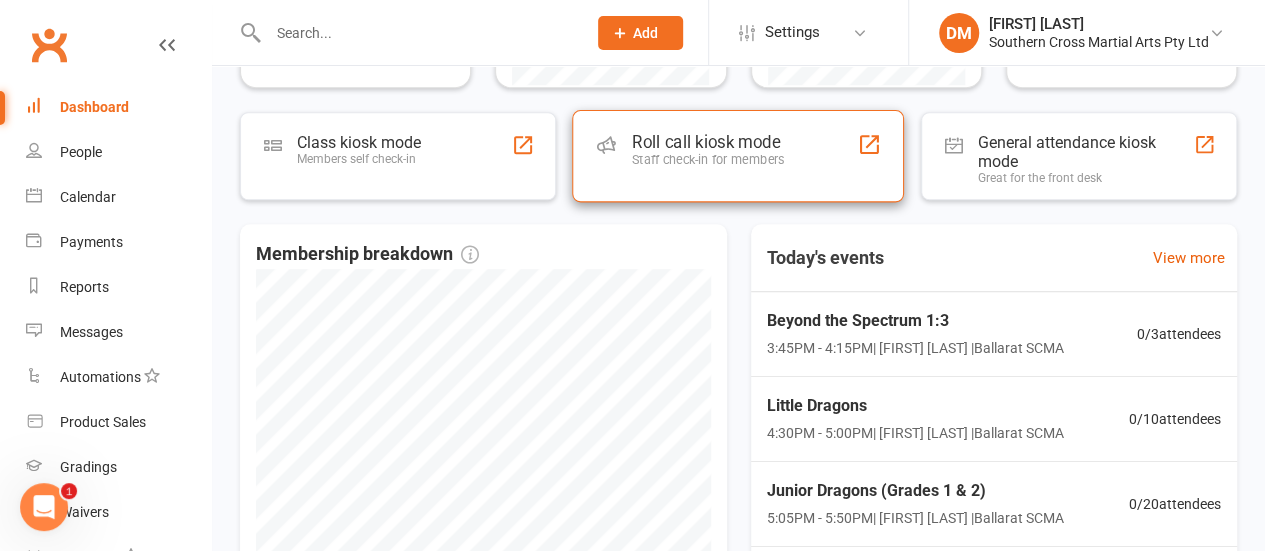 click on "Roll call kiosk mode" at bounding box center [708, 142] 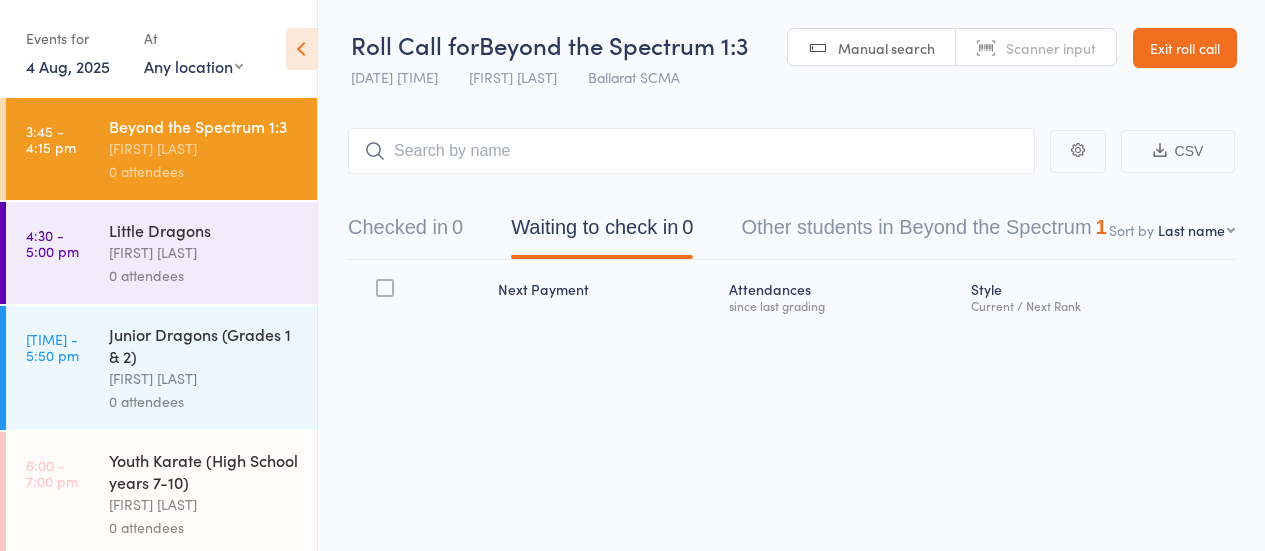 scroll, scrollTop: 0, scrollLeft: 0, axis: both 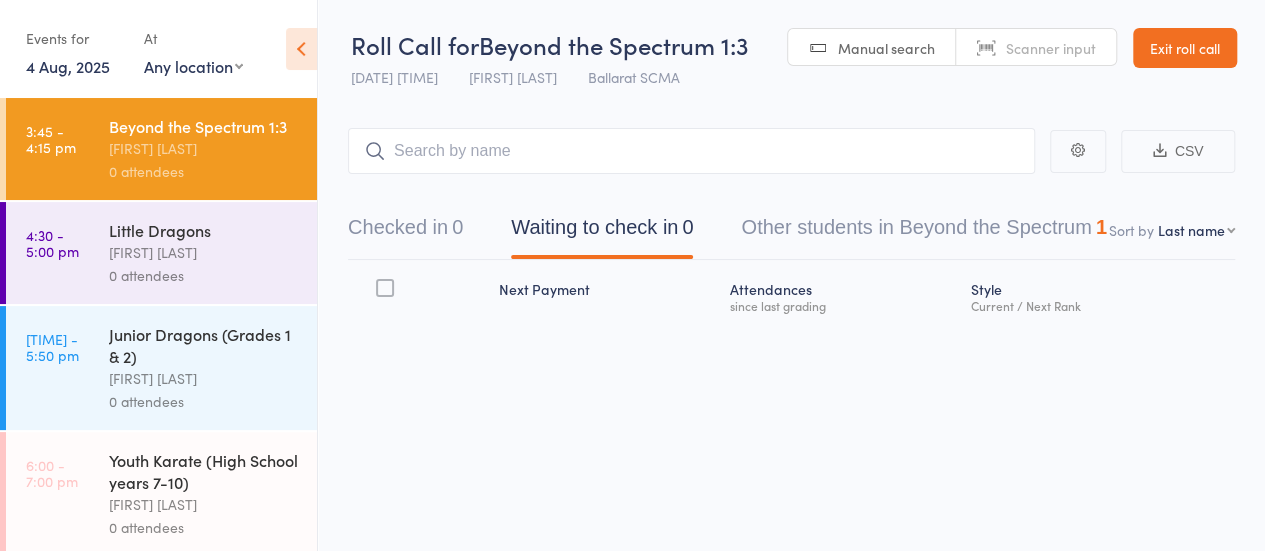 click on "[FIRST] [LAST]" at bounding box center [204, 252] 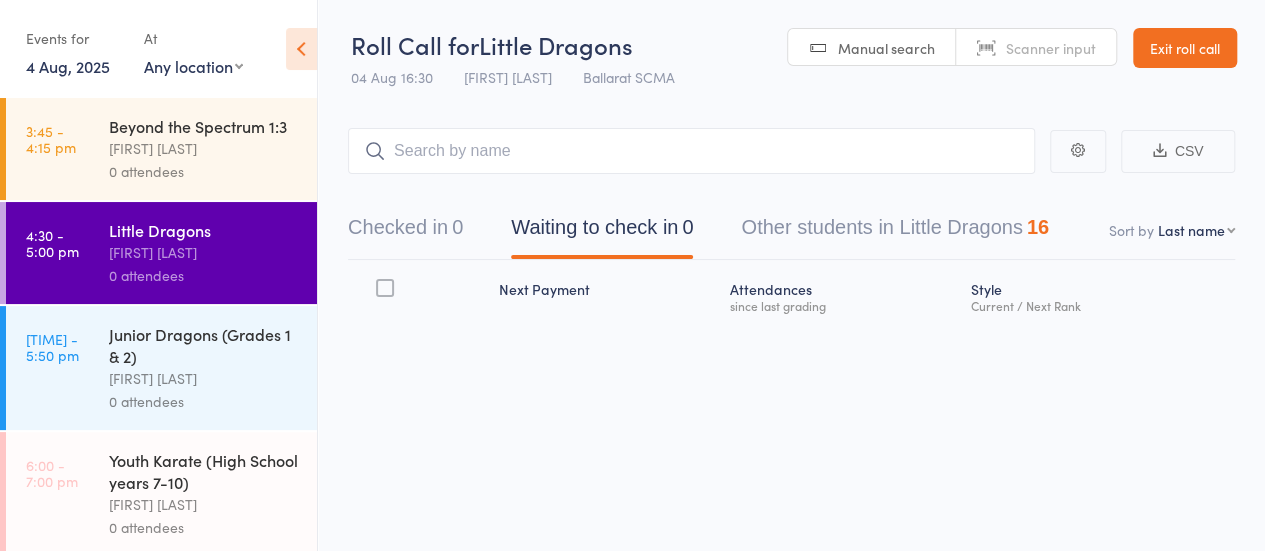 click at bounding box center (691, 151) 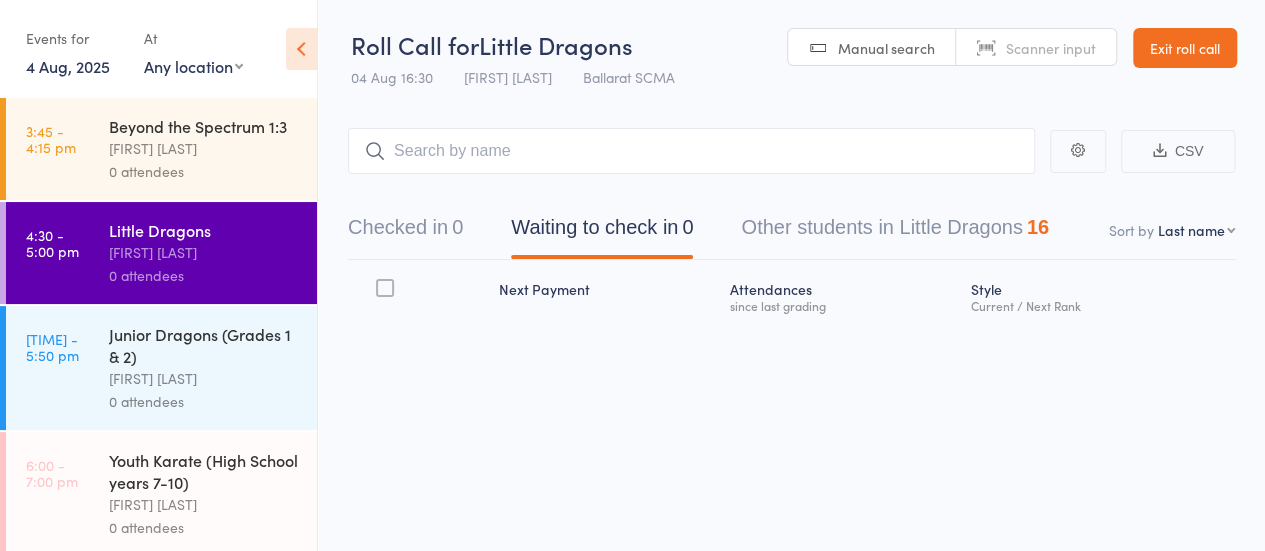 click on "[FIRST] [LAST]" at bounding box center [204, 252] 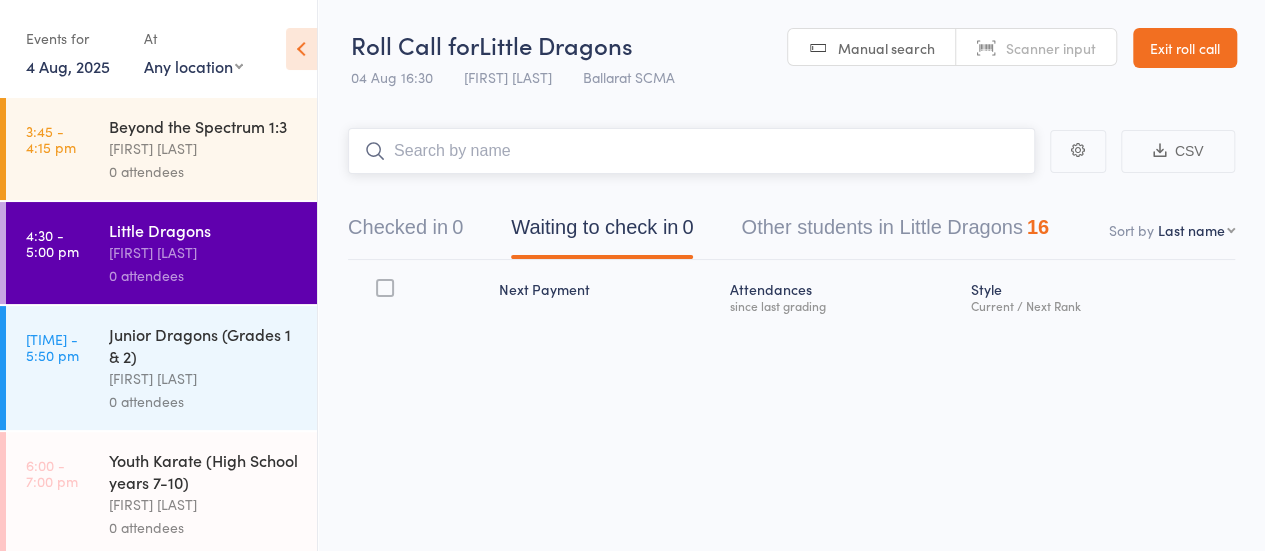 click at bounding box center [691, 151] 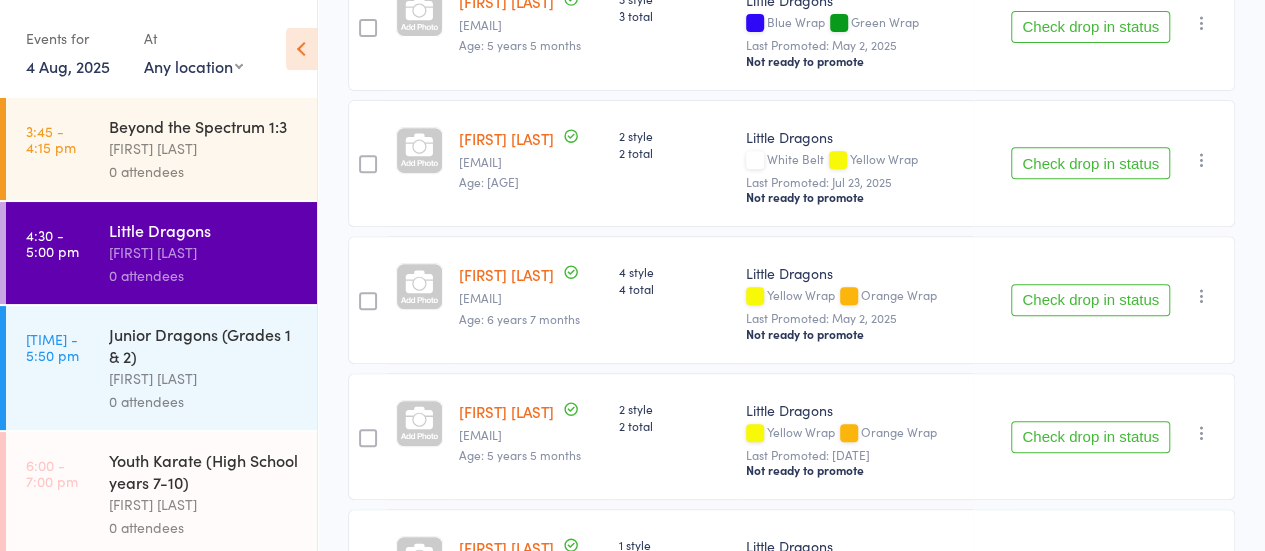scroll, scrollTop: 400, scrollLeft: 0, axis: vertical 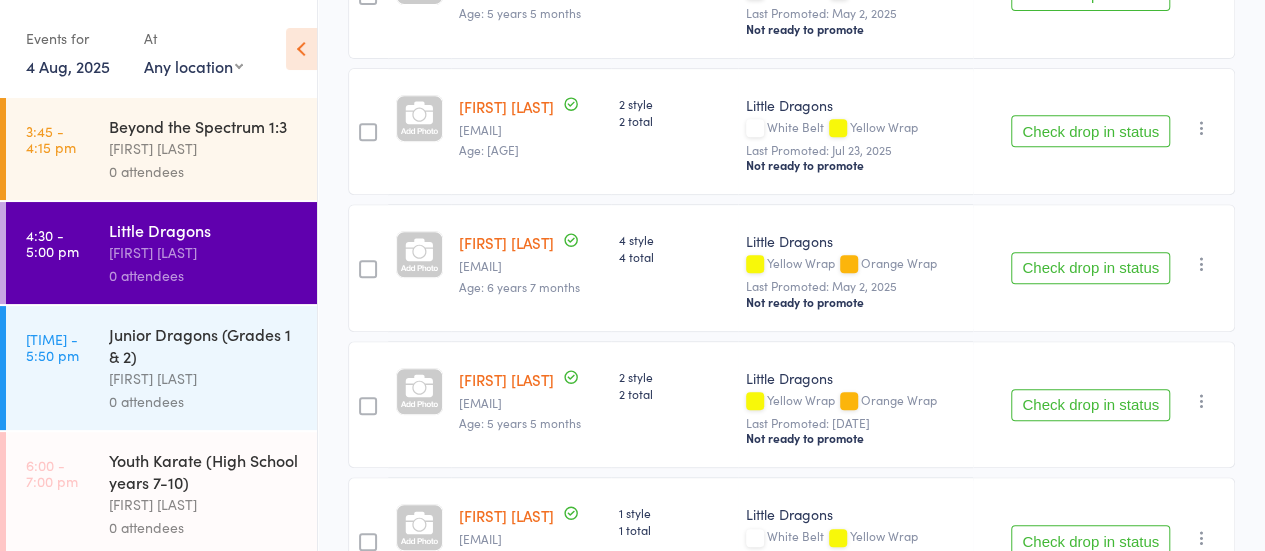 click at bounding box center [368, 269] 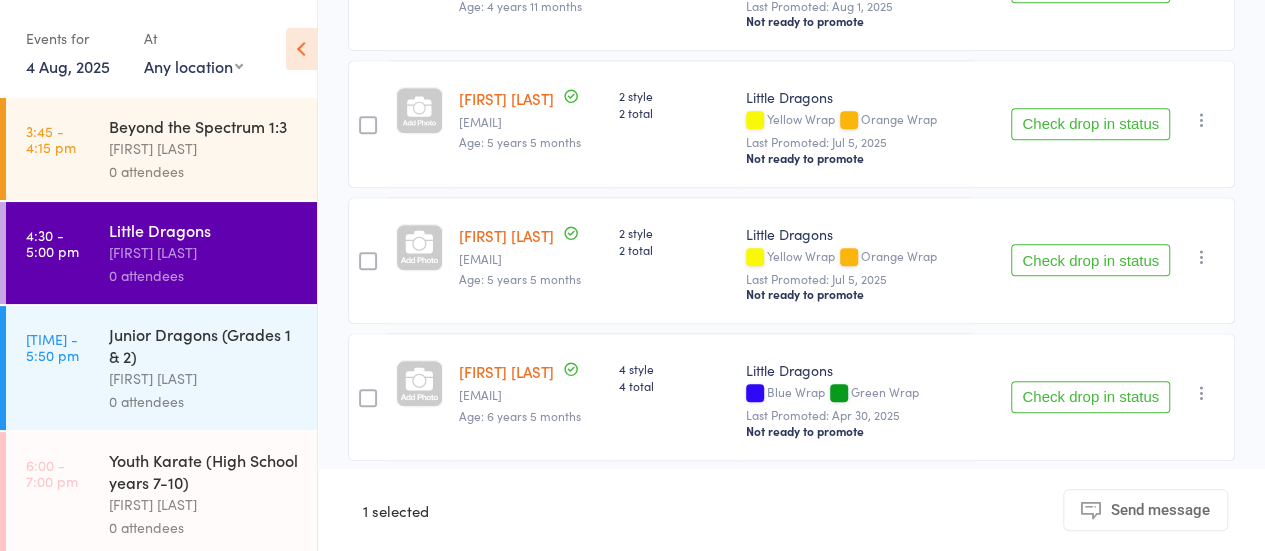 scroll, scrollTop: 1000, scrollLeft: 0, axis: vertical 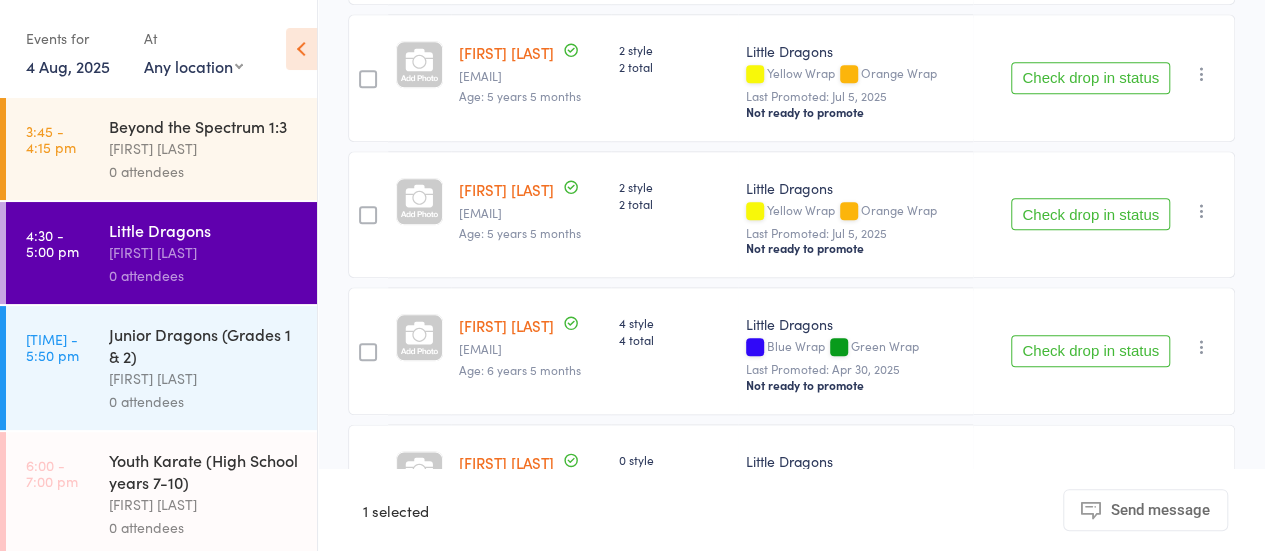 click at bounding box center [368, 352] 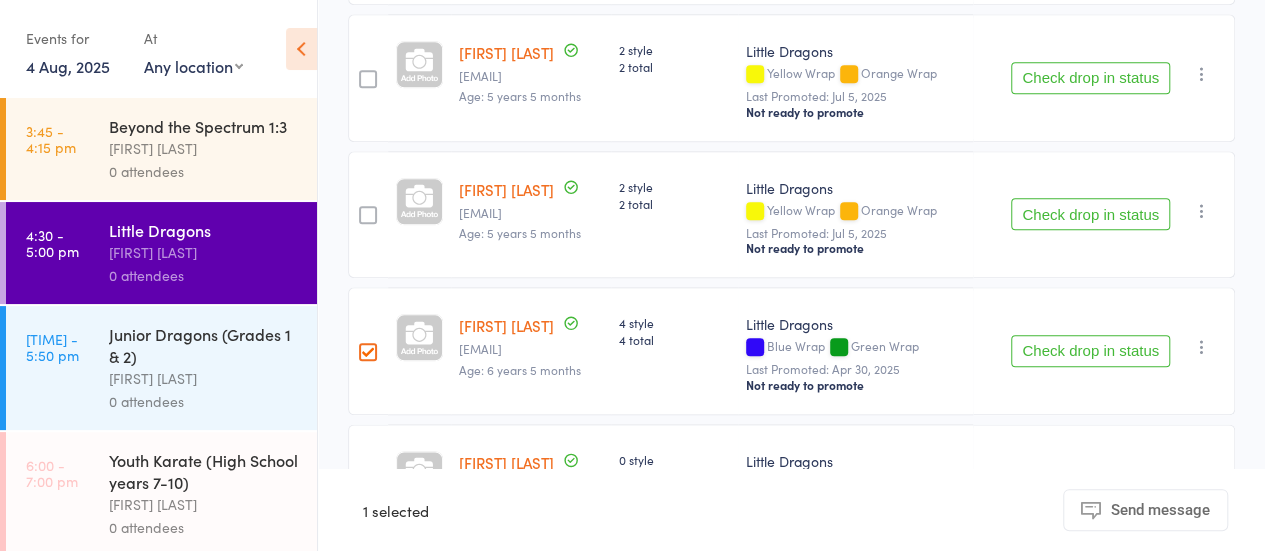 click at bounding box center [368, 352] 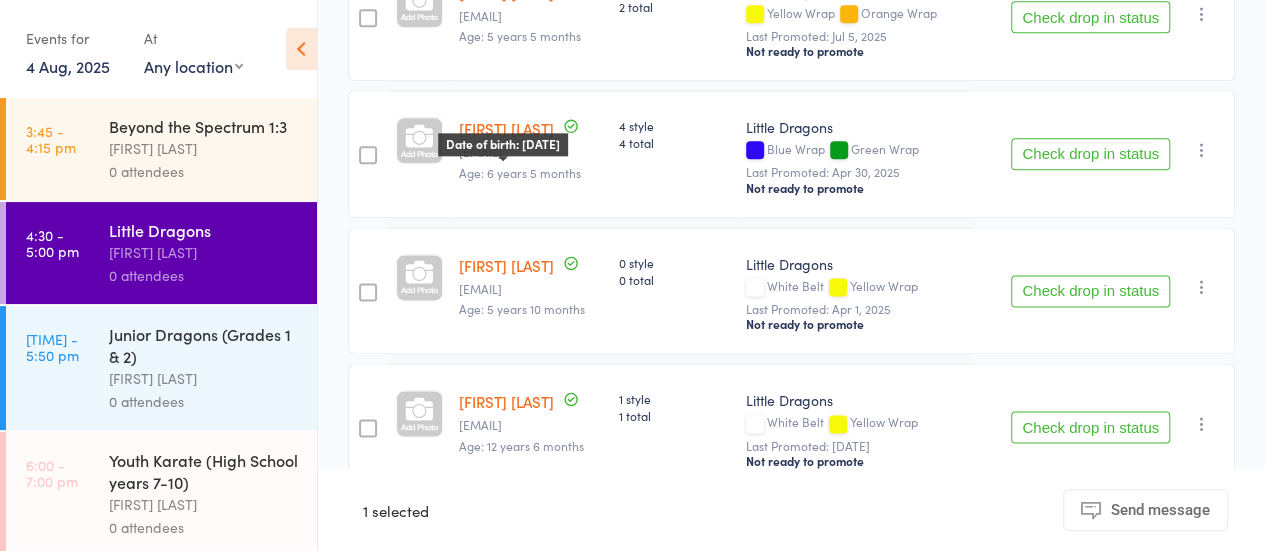 scroll, scrollTop: 1200, scrollLeft: 0, axis: vertical 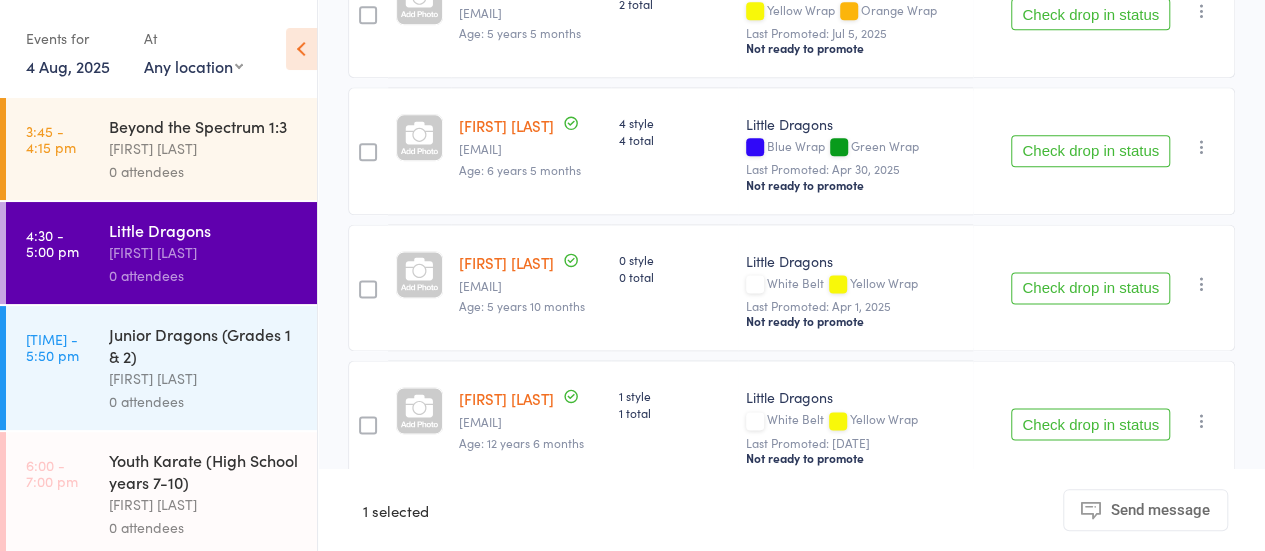 click at bounding box center (368, 152) 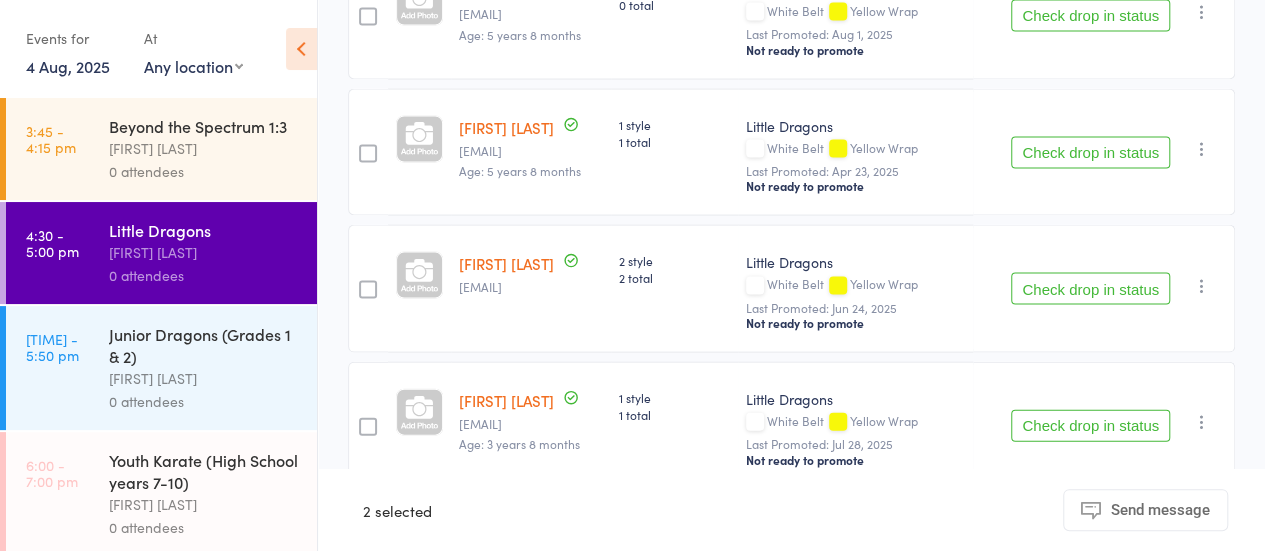 scroll, scrollTop: 2028, scrollLeft: 0, axis: vertical 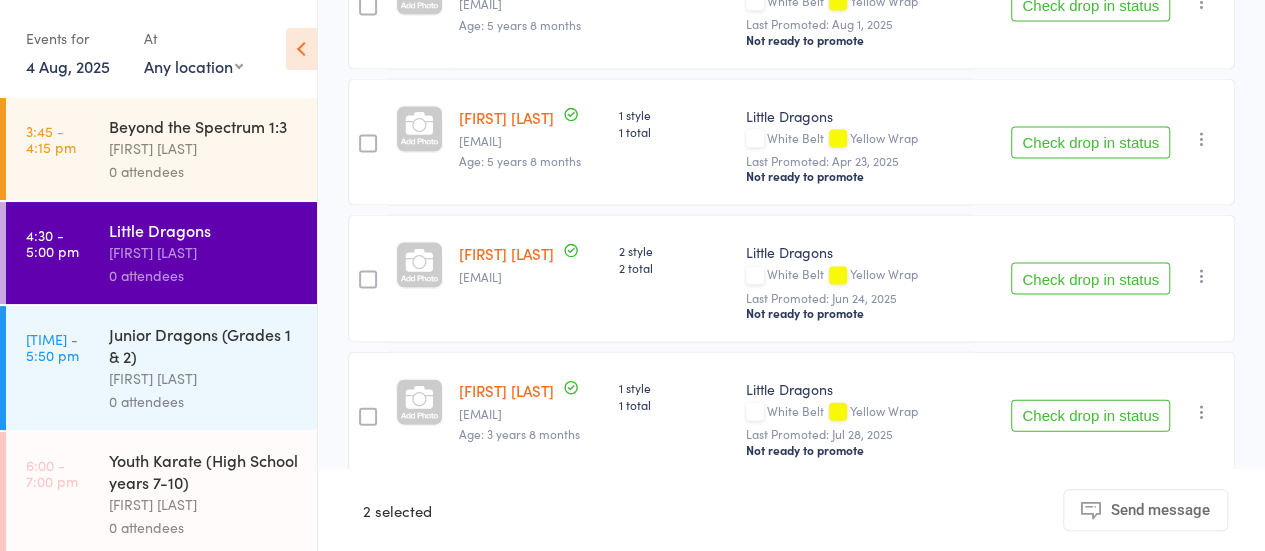click at bounding box center (368, 417) 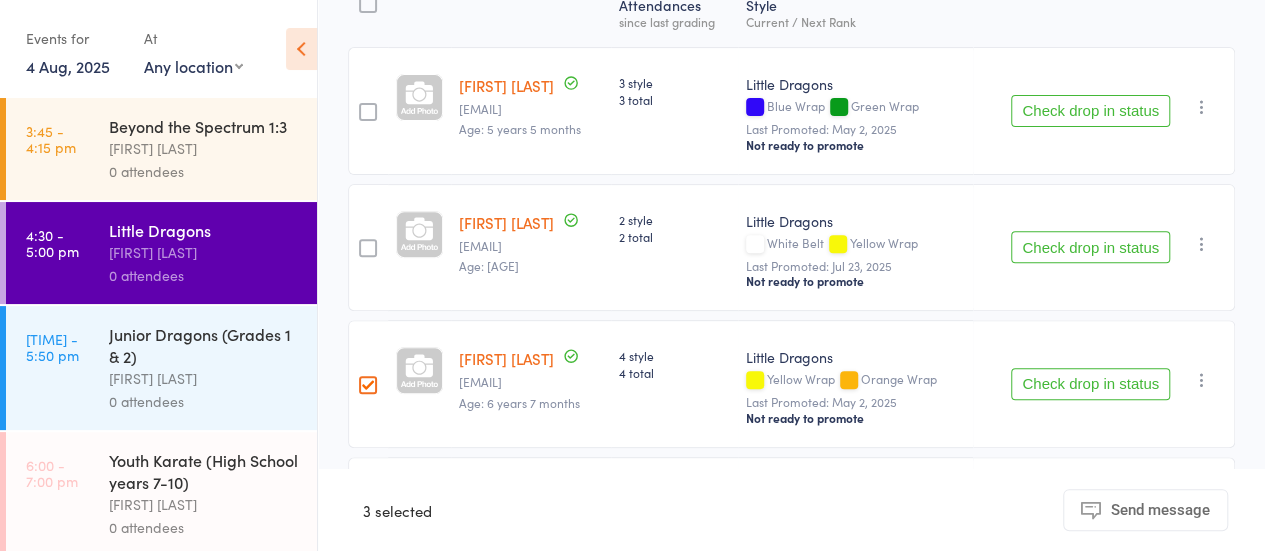 scroll, scrollTop: 400, scrollLeft: 0, axis: vertical 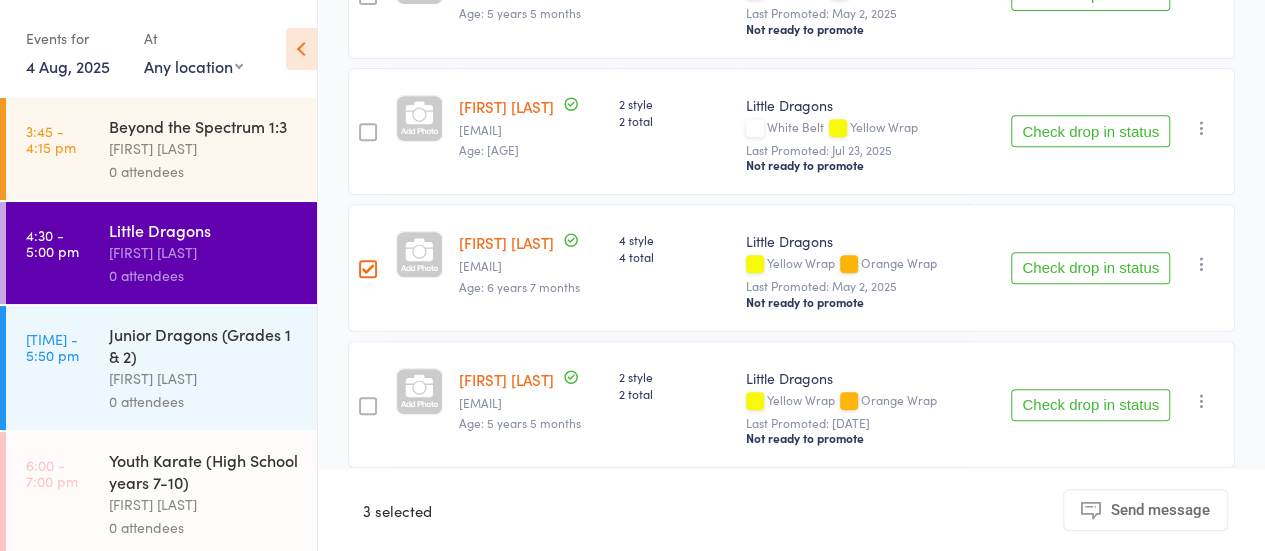 click on "Annika Dowling" at bounding box center [506, 242] 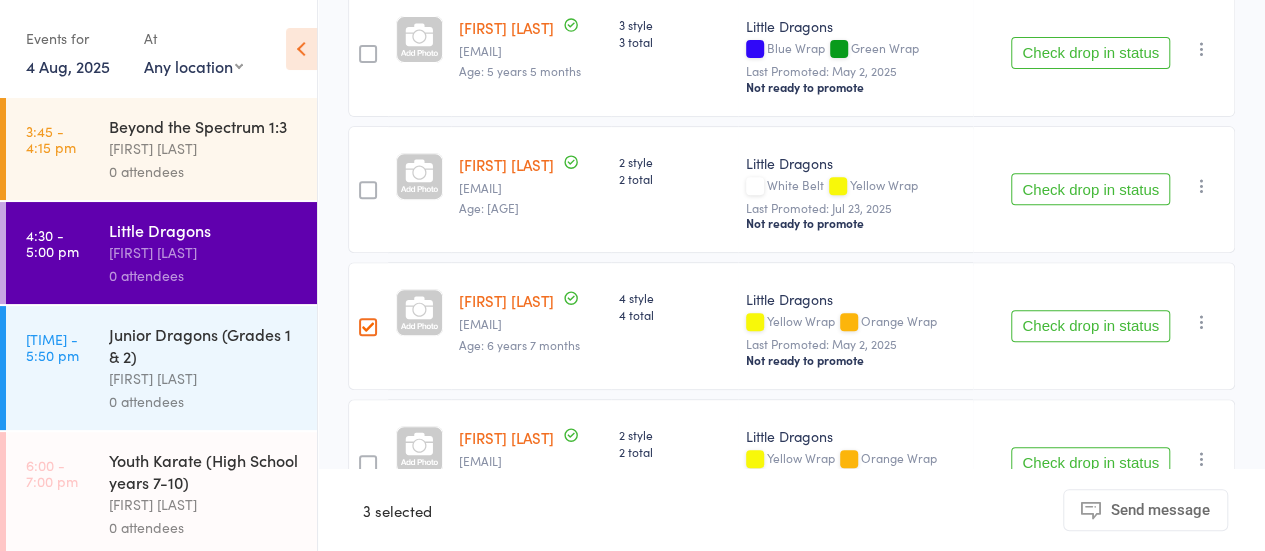 scroll, scrollTop: 300, scrollLeft: 0, axis: vertical 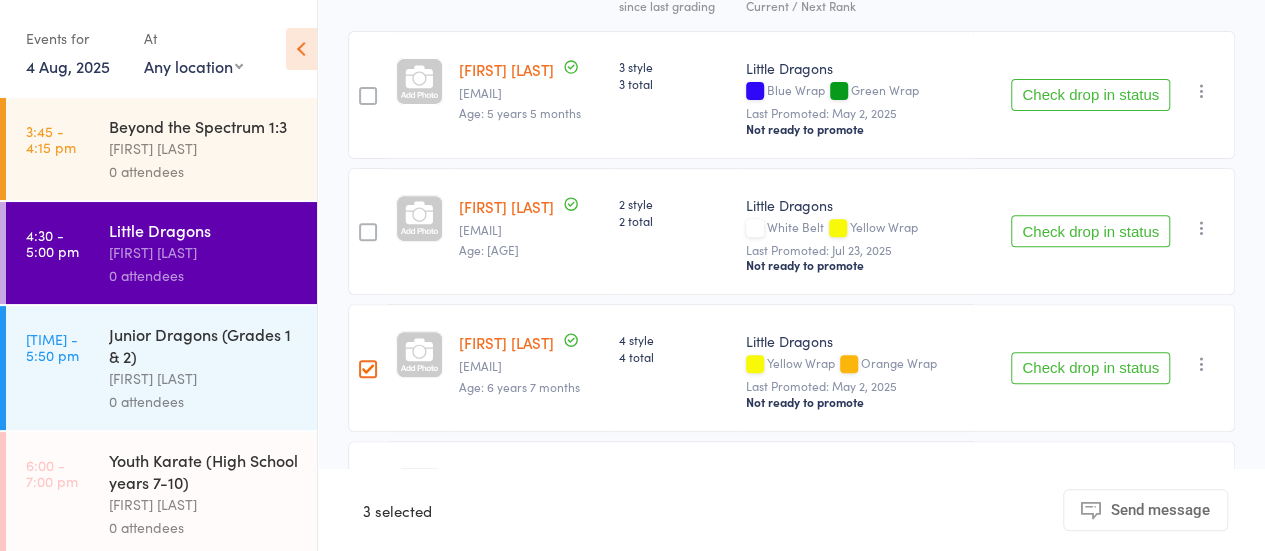 click at bounding box center [368, 369] 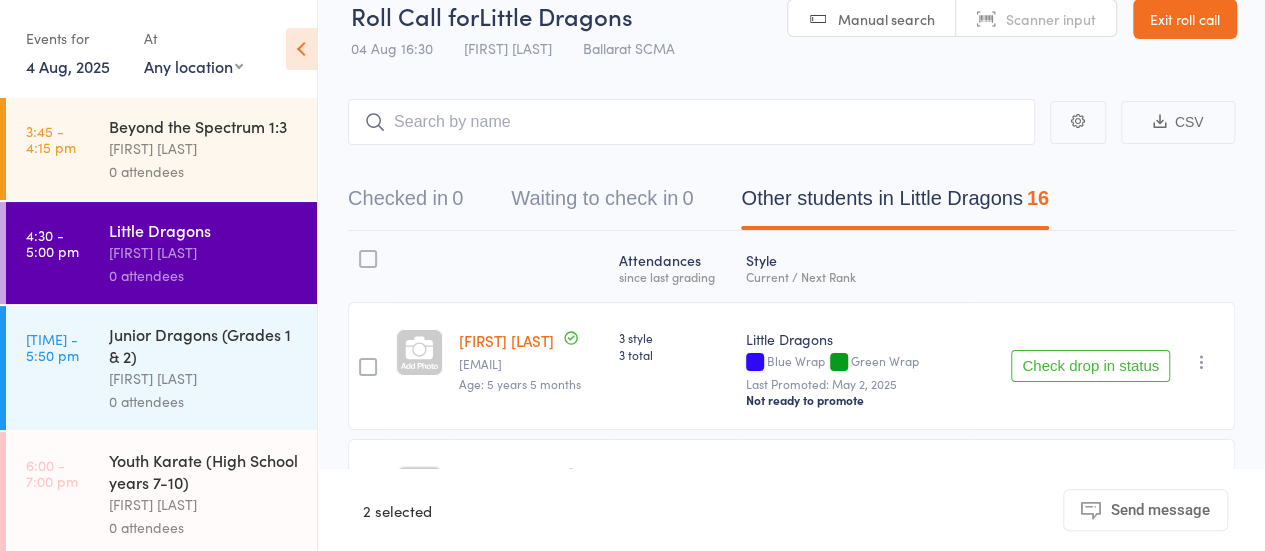 scroll, scrollTop: 0, scrollLeft: 0, axis: both 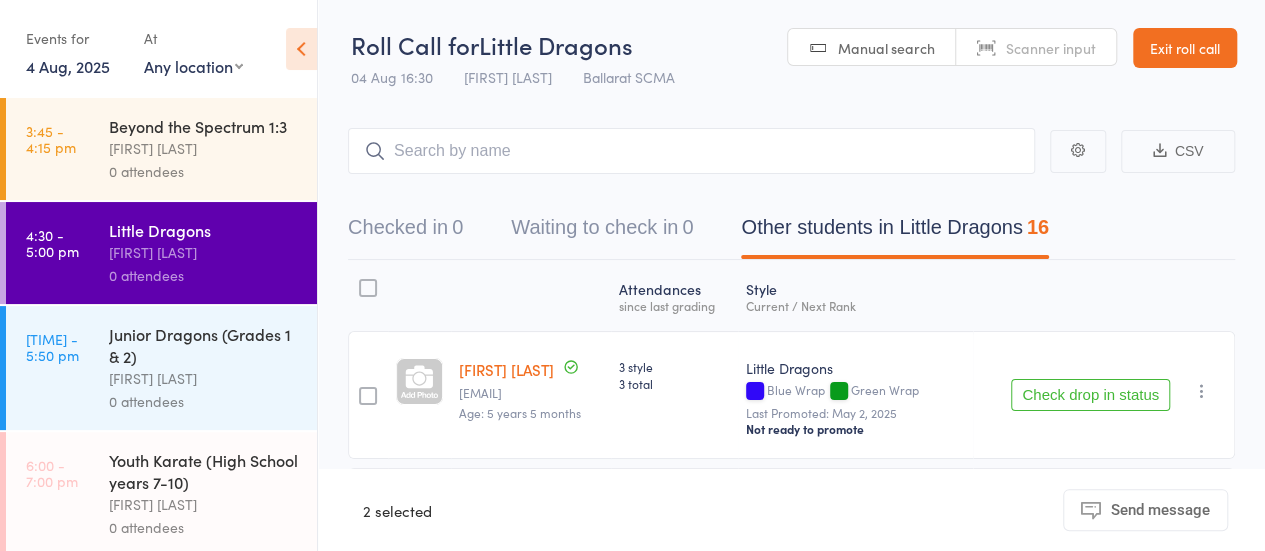 click on "Exit roll call" at bounding box center [1185, 48] 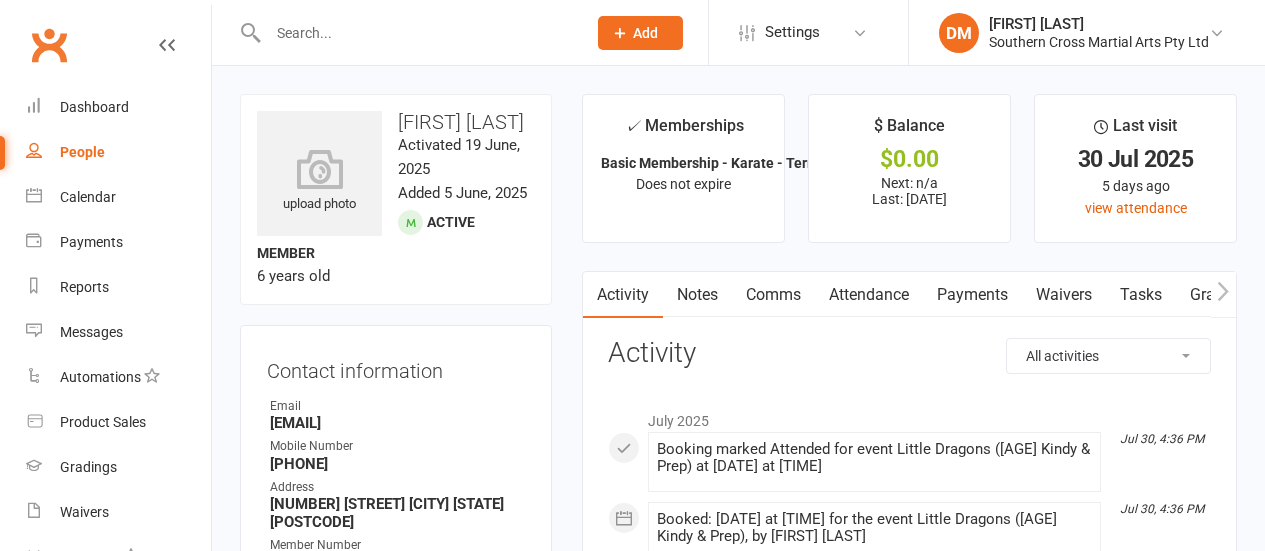 scroll, scrollTop: 0, scrollLeft: 0, axis: both 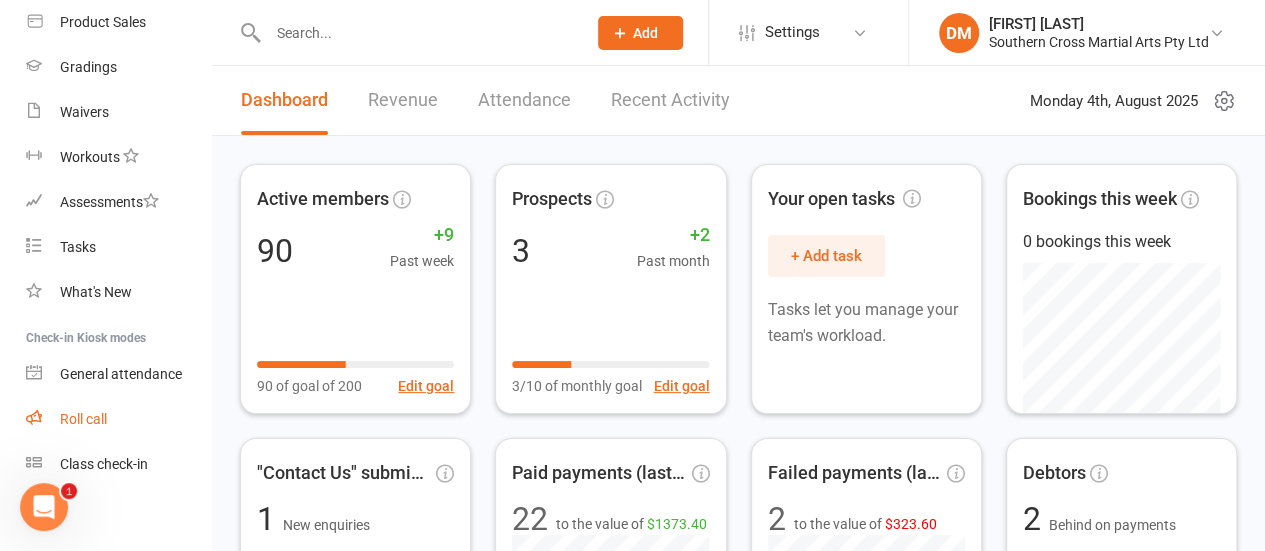 click on "Roll call" at bounding box center (83, 419) 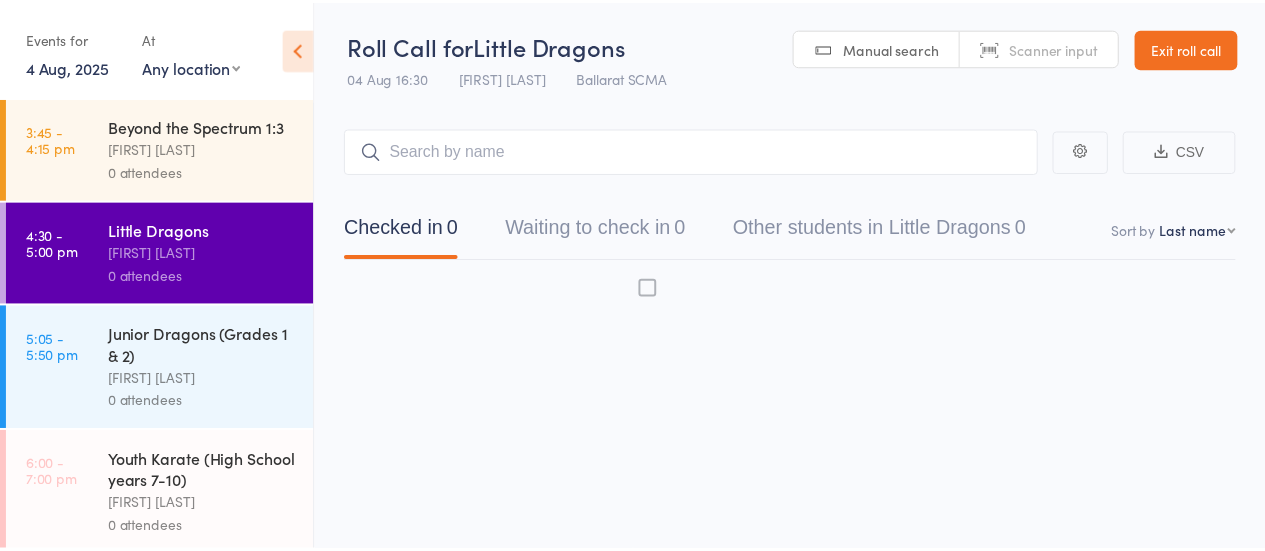 scroll, scrollTop: 0, scrollLeft: 0, axis: both 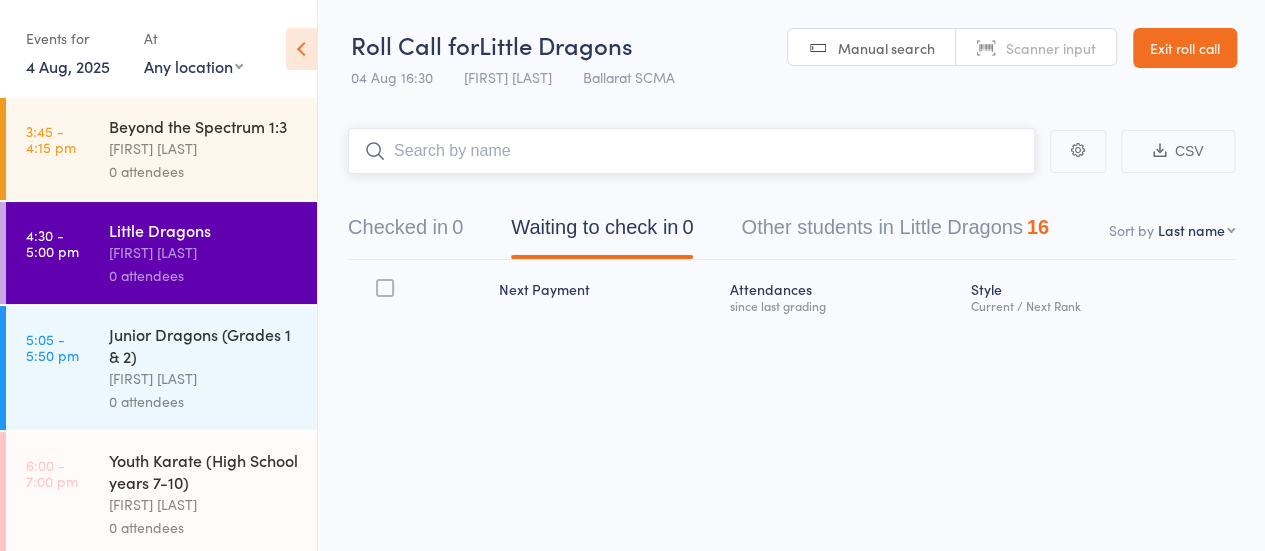 click at bounding box center (691, 151) 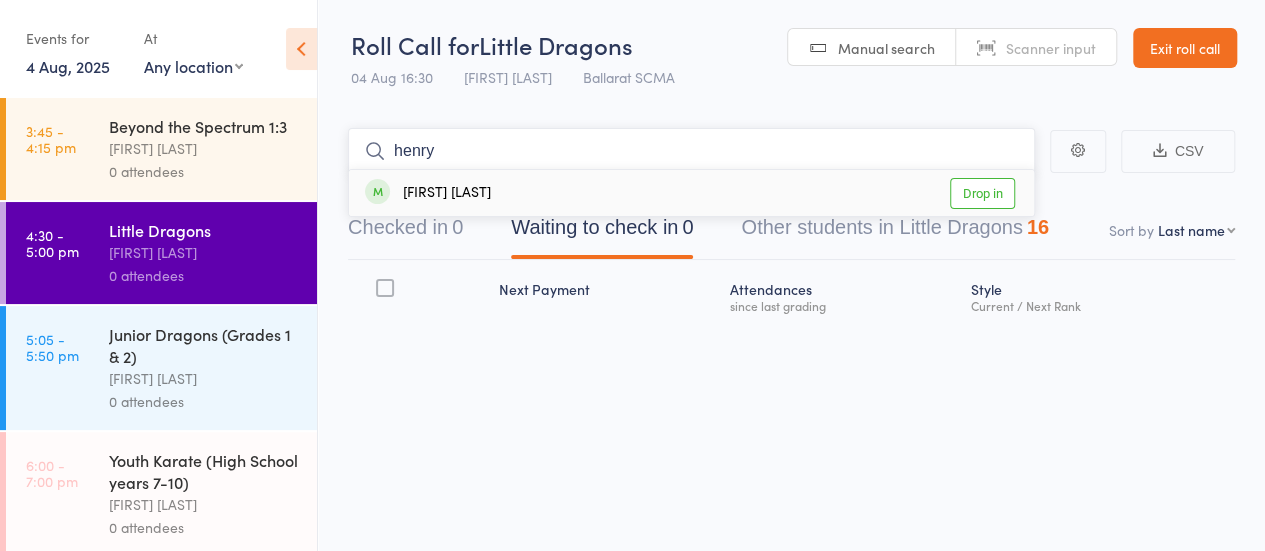 type on "henry" 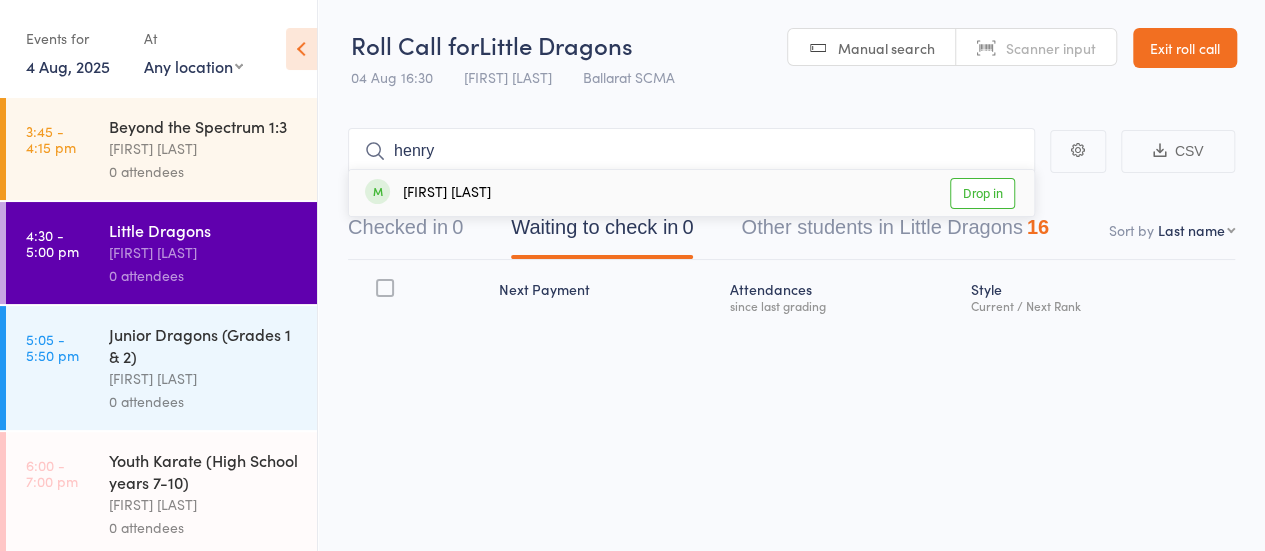 click on "Drop in" at bounding box center (982, 193) 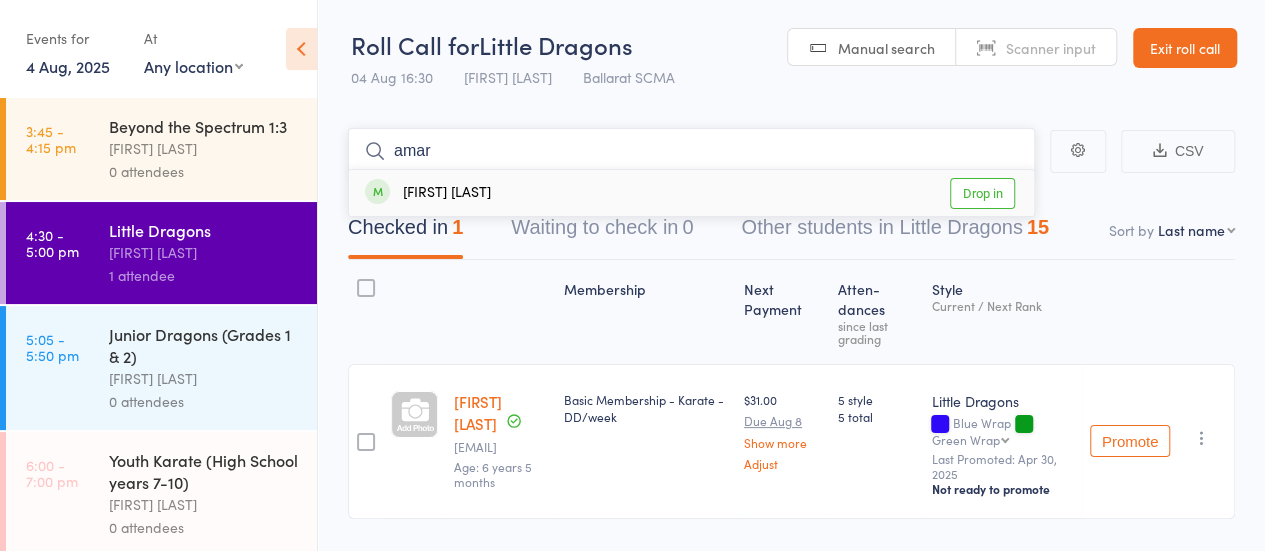 type on "amar" 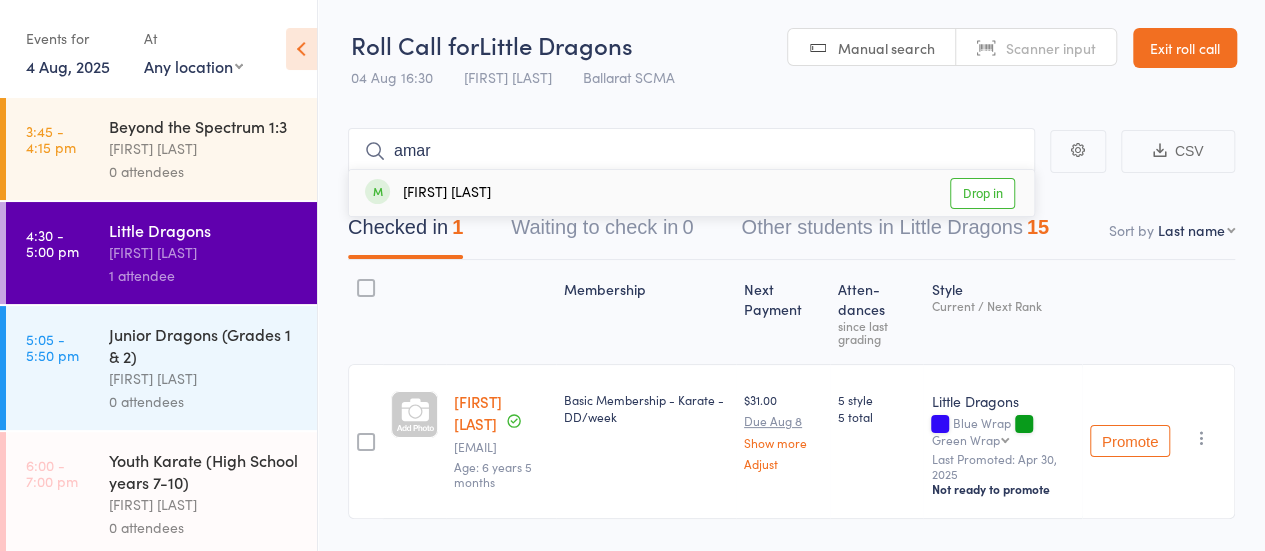 click on "Drop in" at bounding box center (982, 193) 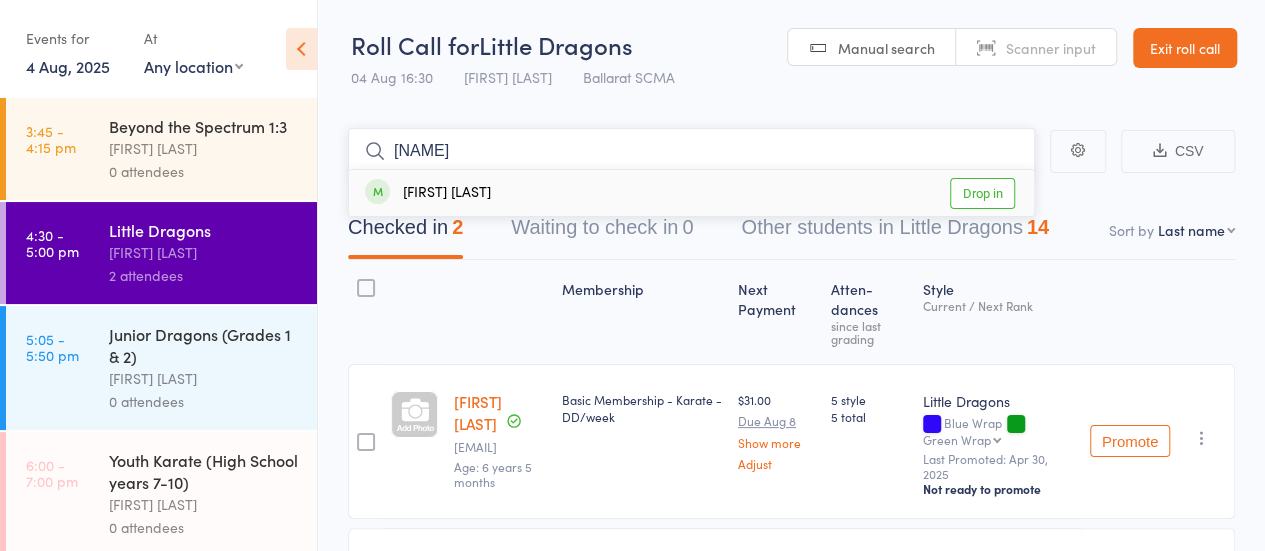 type on "[NAME]" 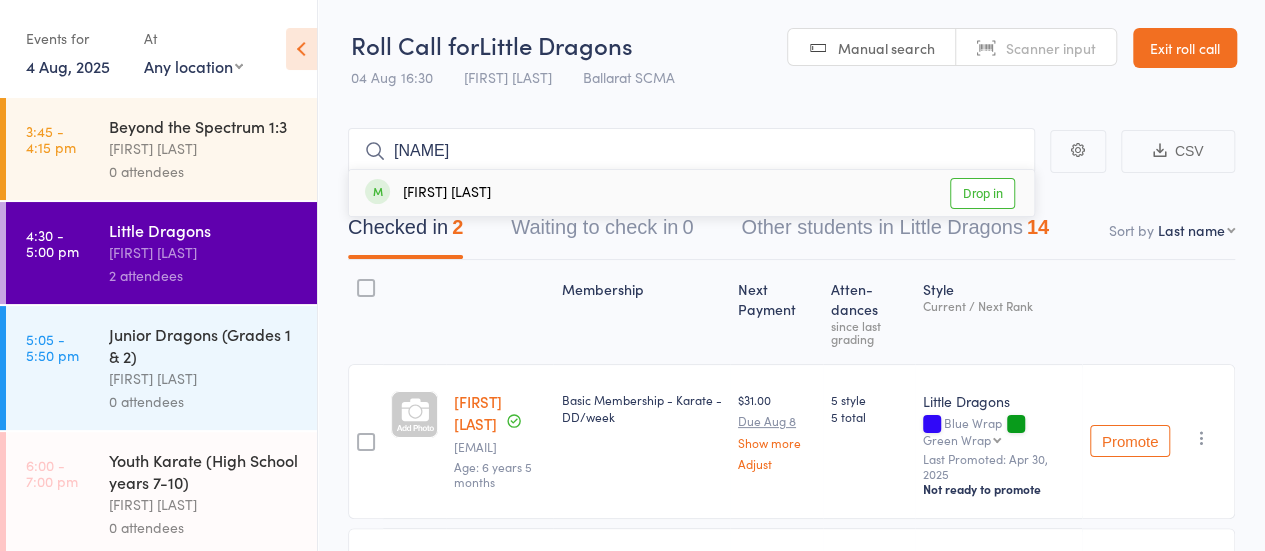 click on "Drop in" at bounding box center (982, 193) 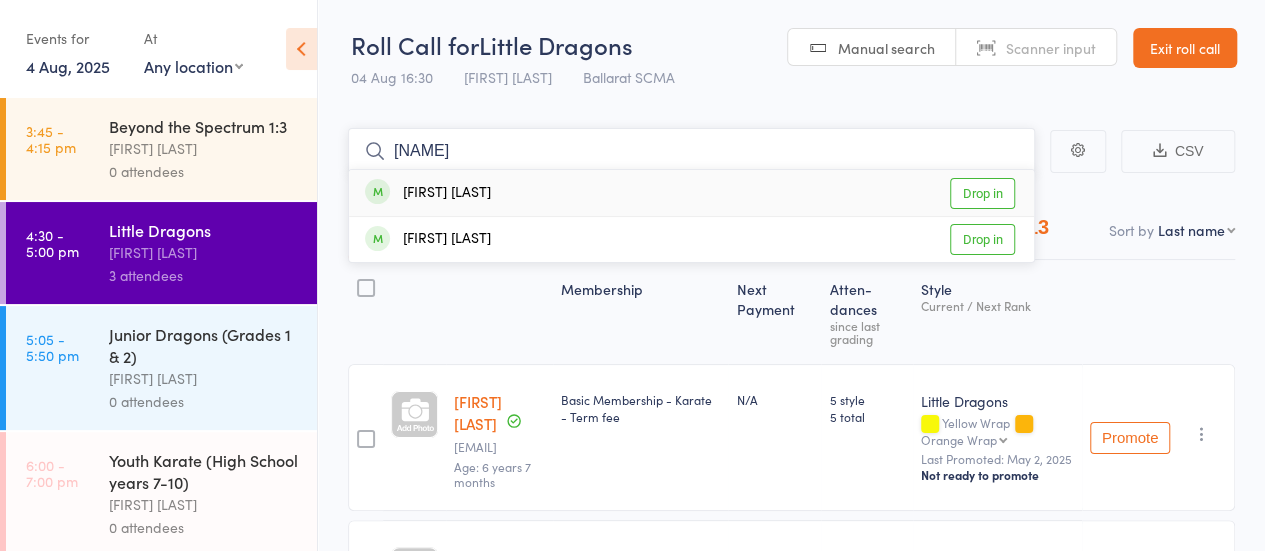 type on "[NAME]" 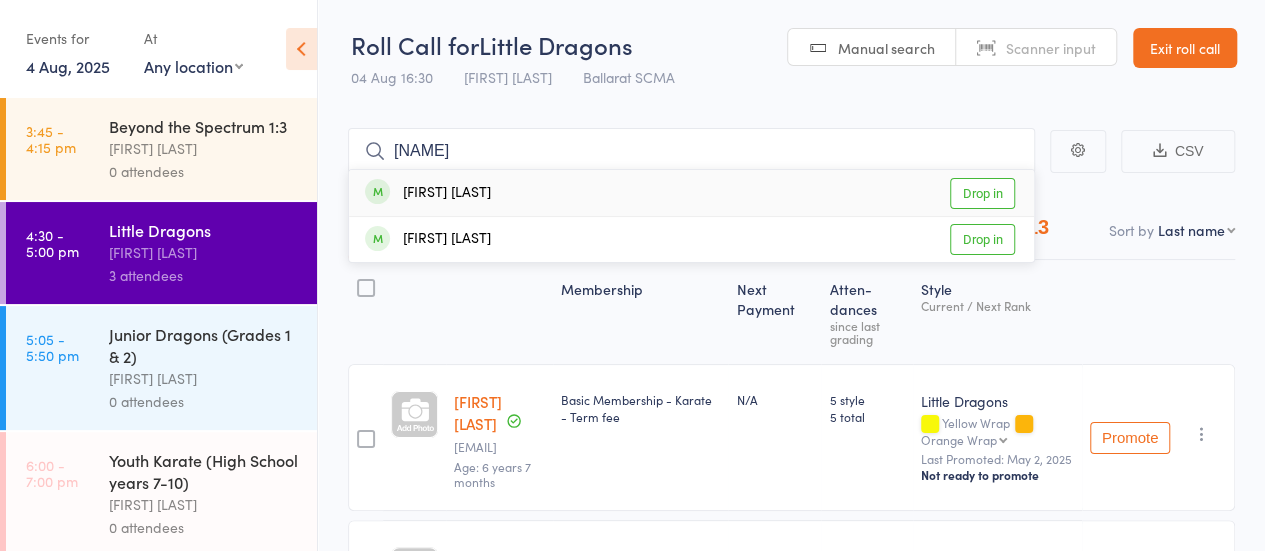 click on "Drop in" at bounding box center [982, 193] 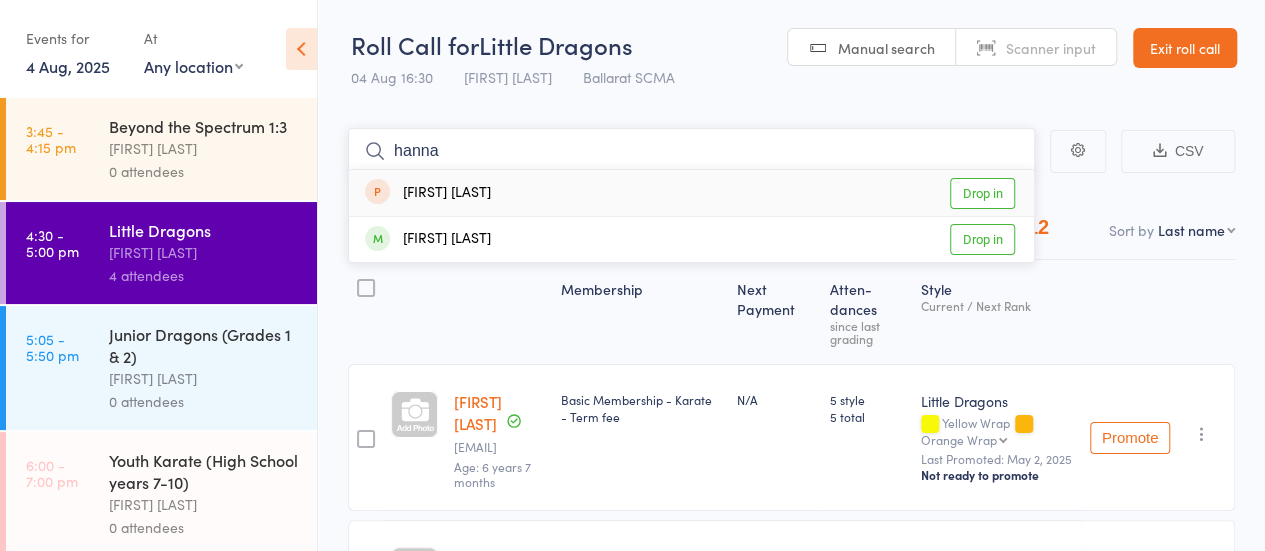 type on "hanna" 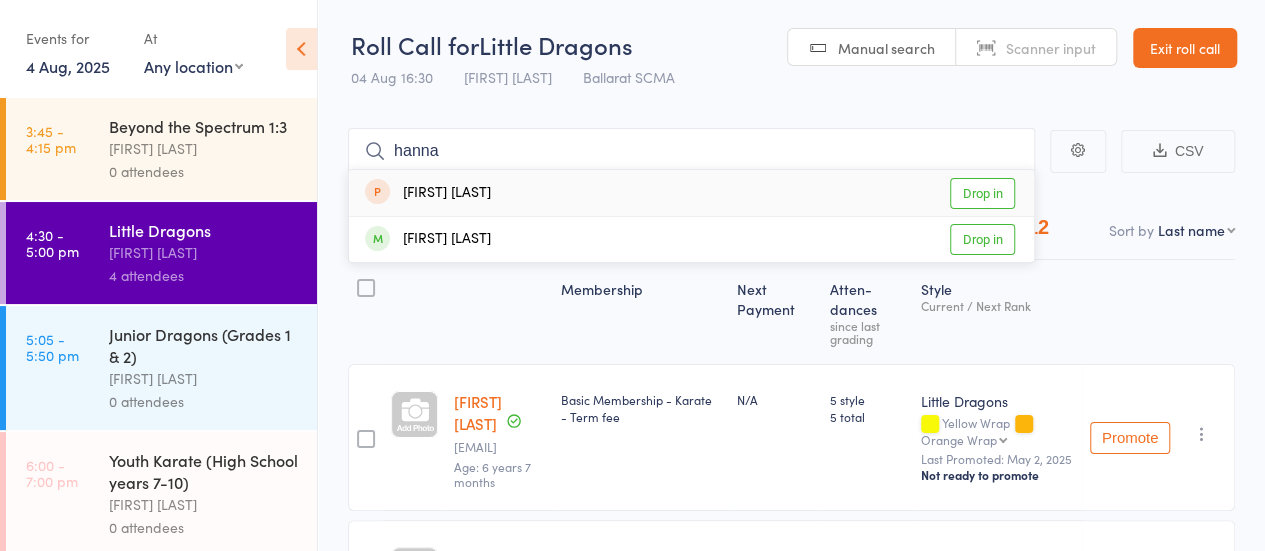 click on "Drop in" at bounding box center (982, 193) 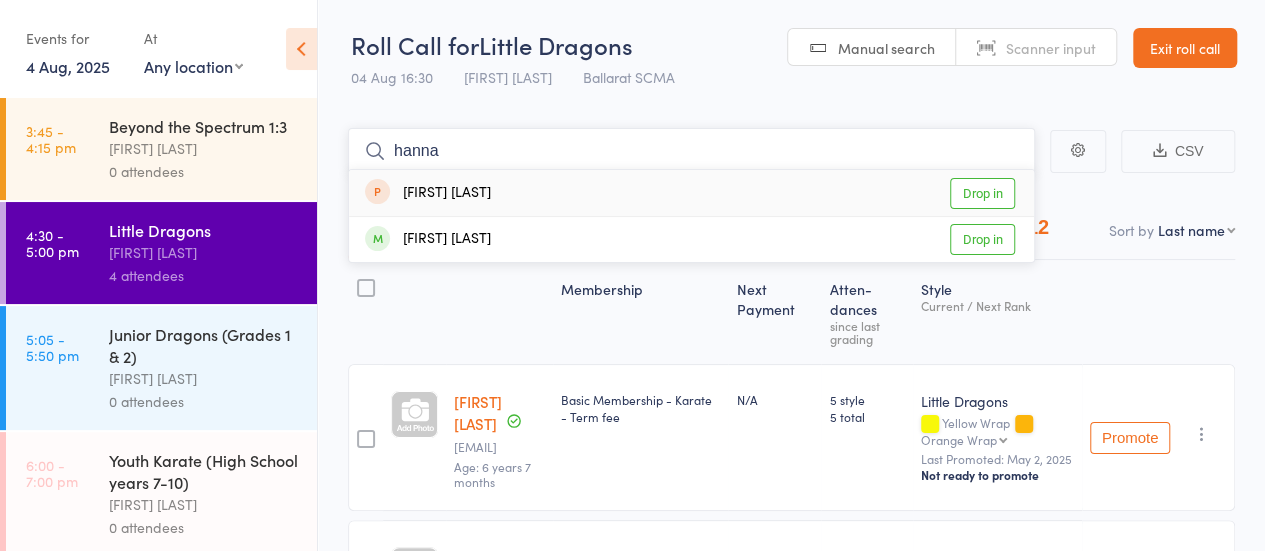 type 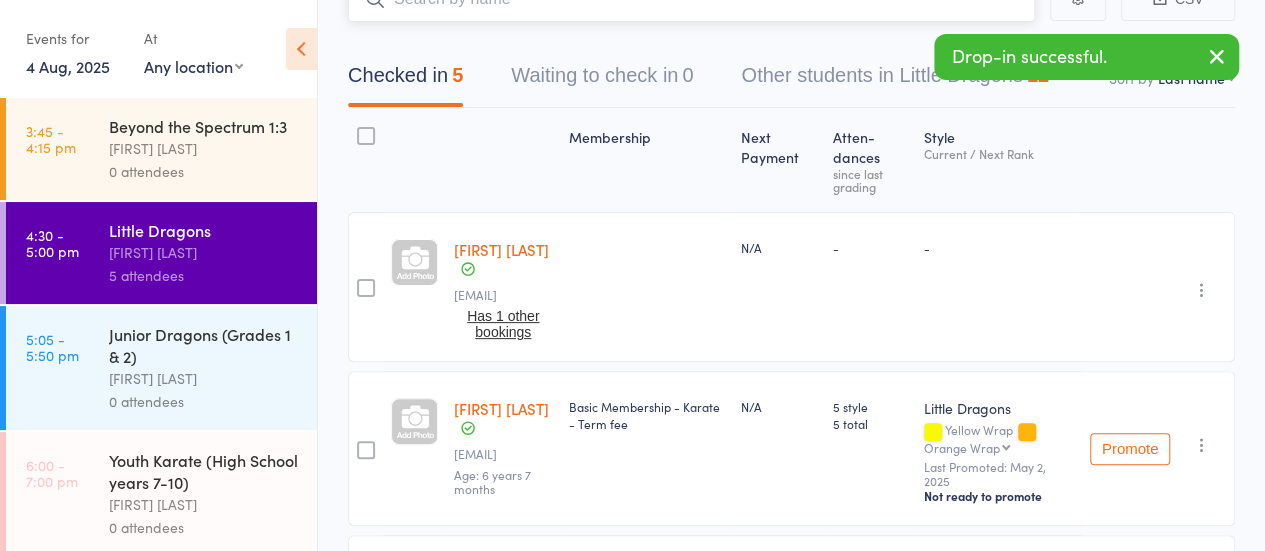 scroll, scrollTop: 400, scrollLeft: 0, axis: vertical 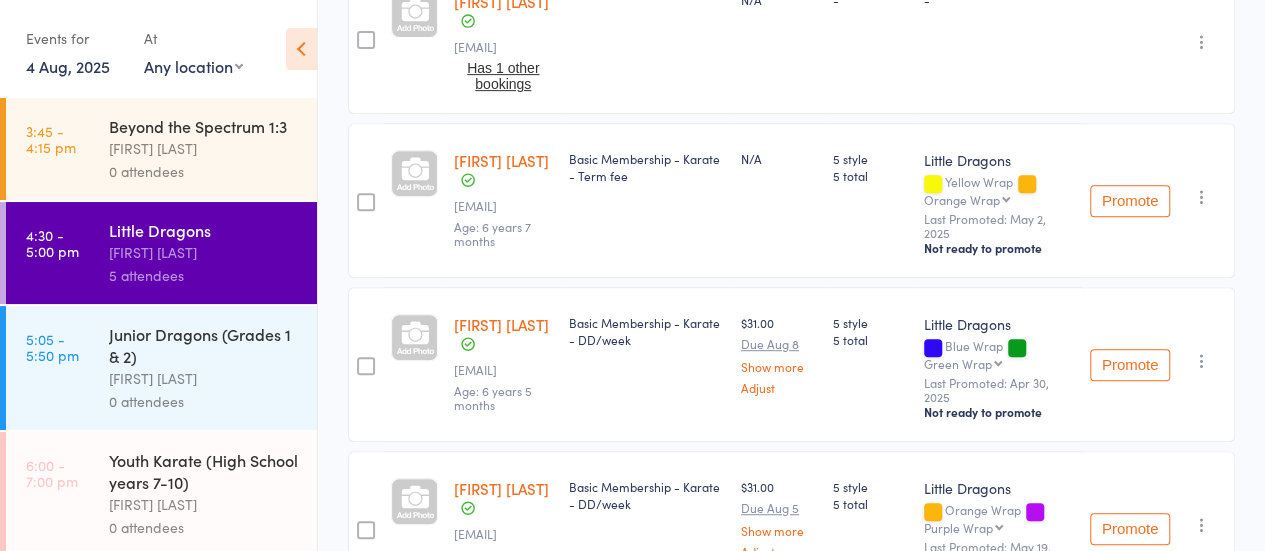 click on "Has 1 other bookings" at bounding box center (503, 76) 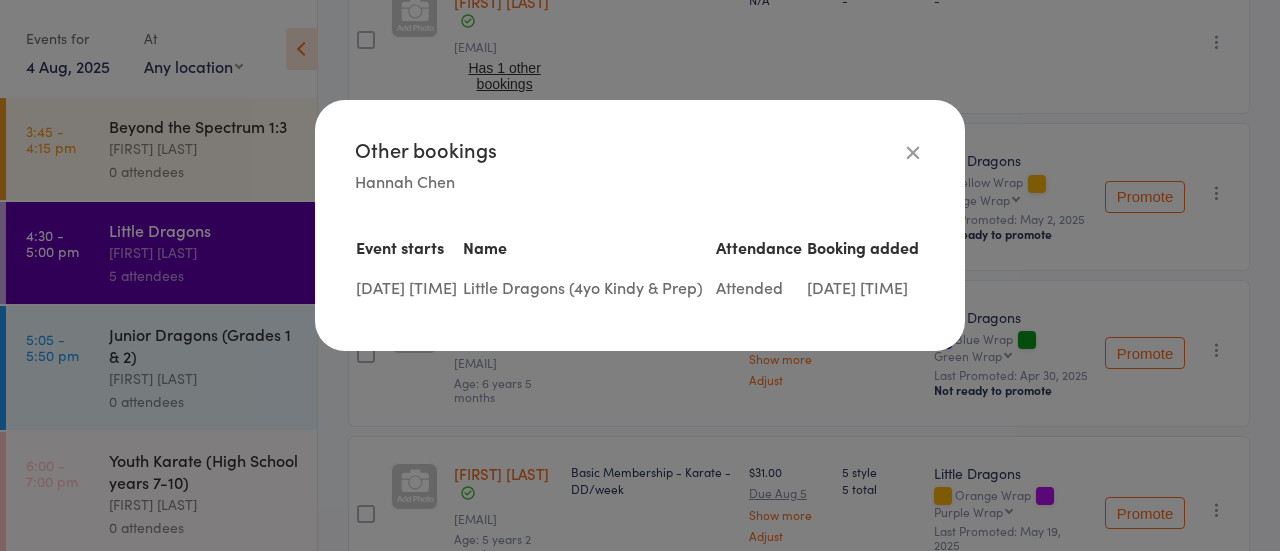click at bounding box center (913, 152) 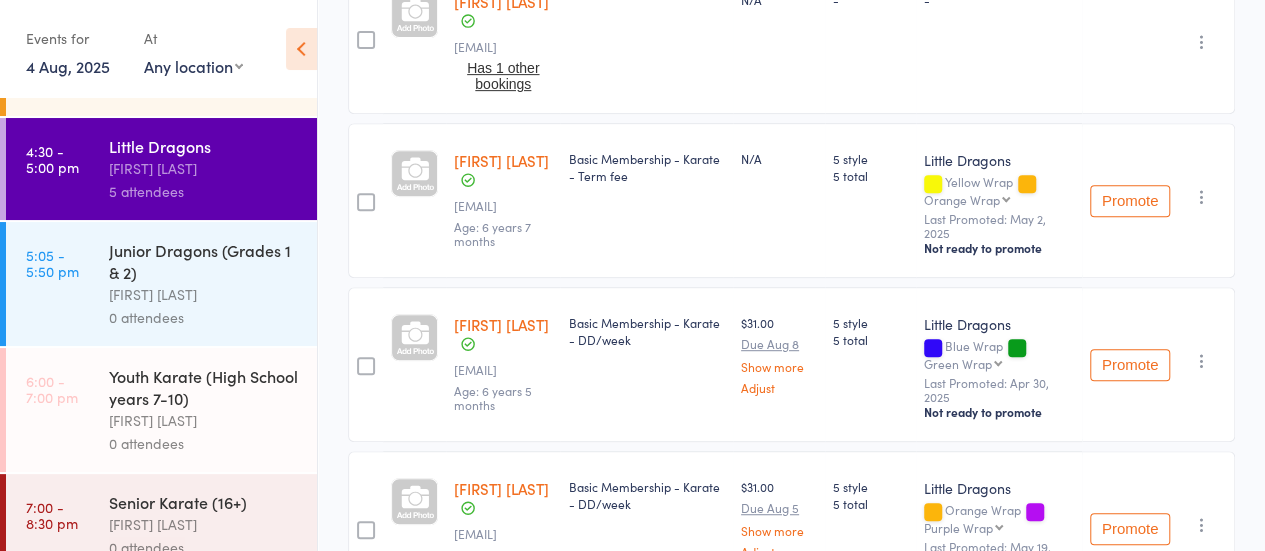 scroll, scrollTop: 132, scrollLeft: 0, axis: vertical 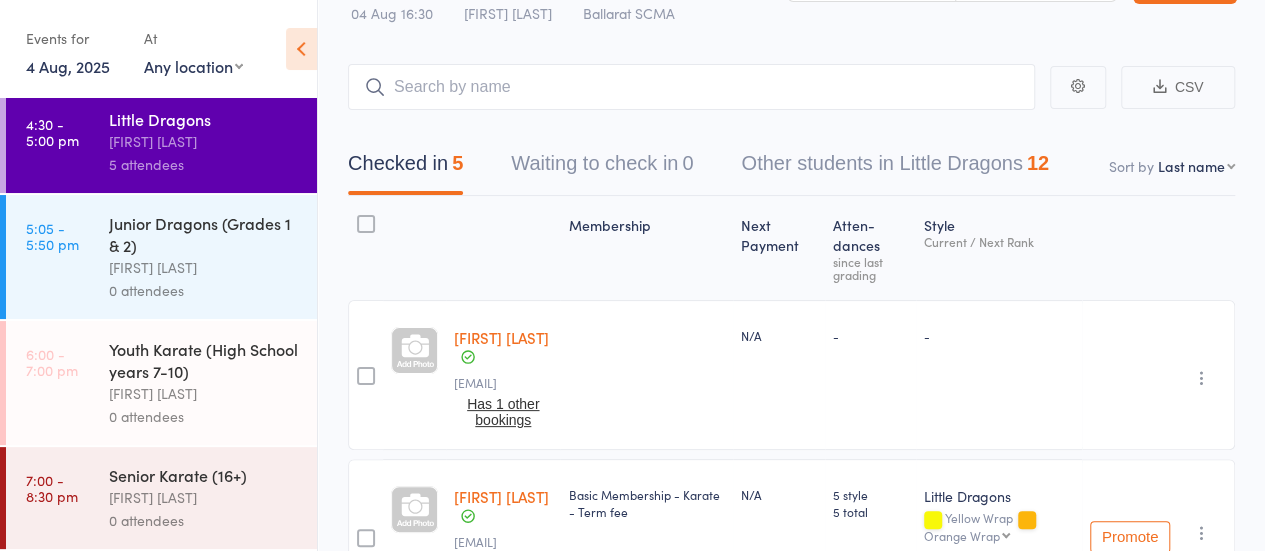 click on "Hannah Chen" at bounding box center [501, 337] 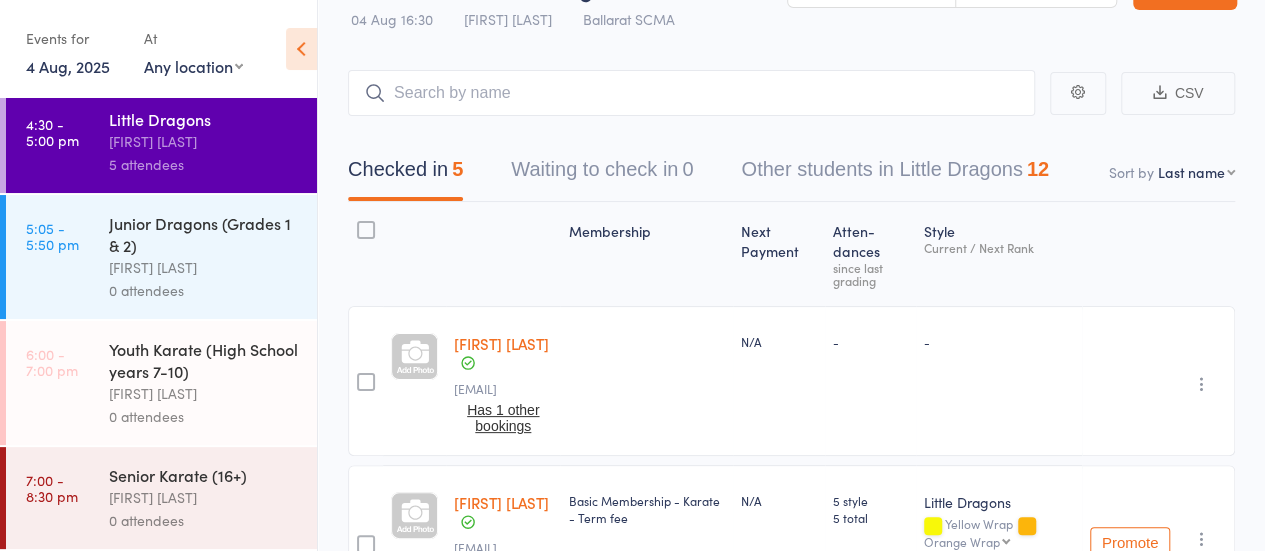 scroll, scrollTop: 0, scrollLeft: 0, axis: both 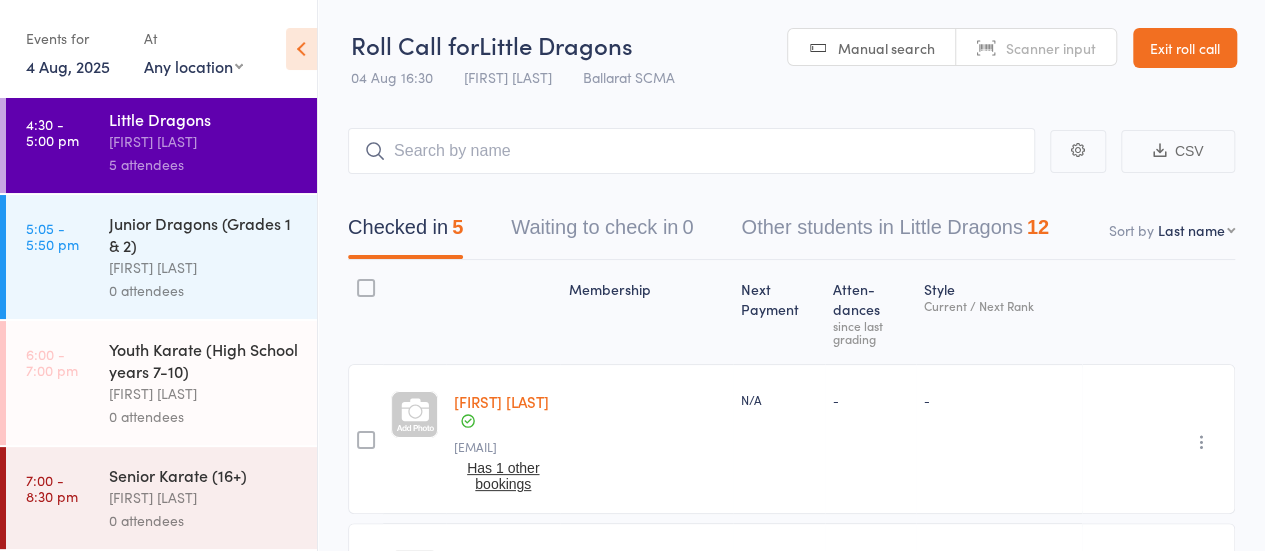 click on "[FIRST] [LAST]" at bounding box center (204, 267) 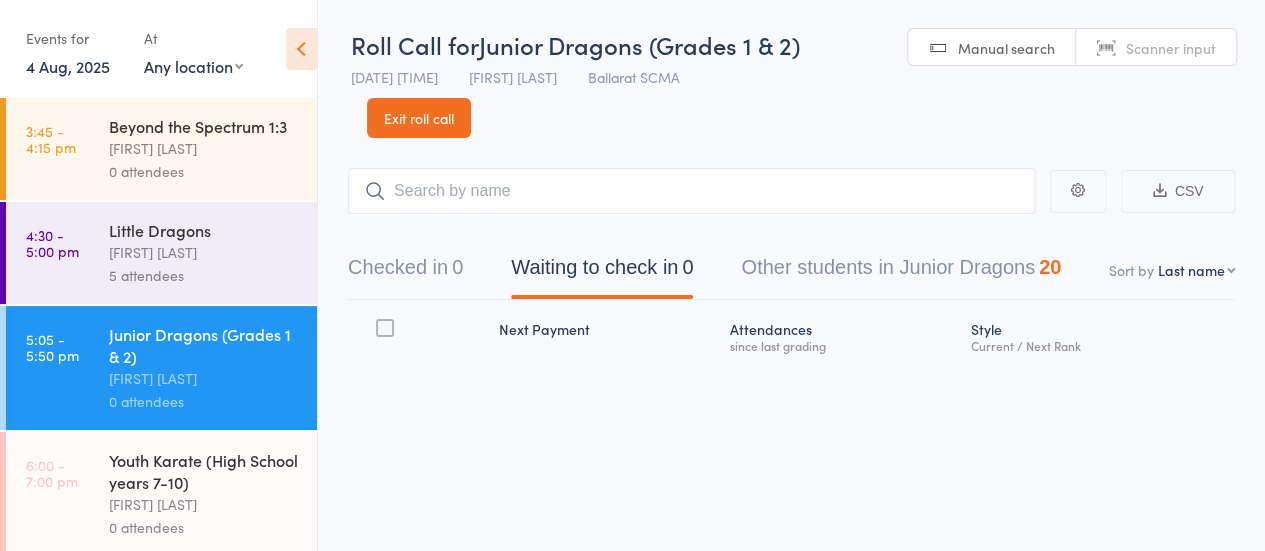 click at bounding box center (691, 191) 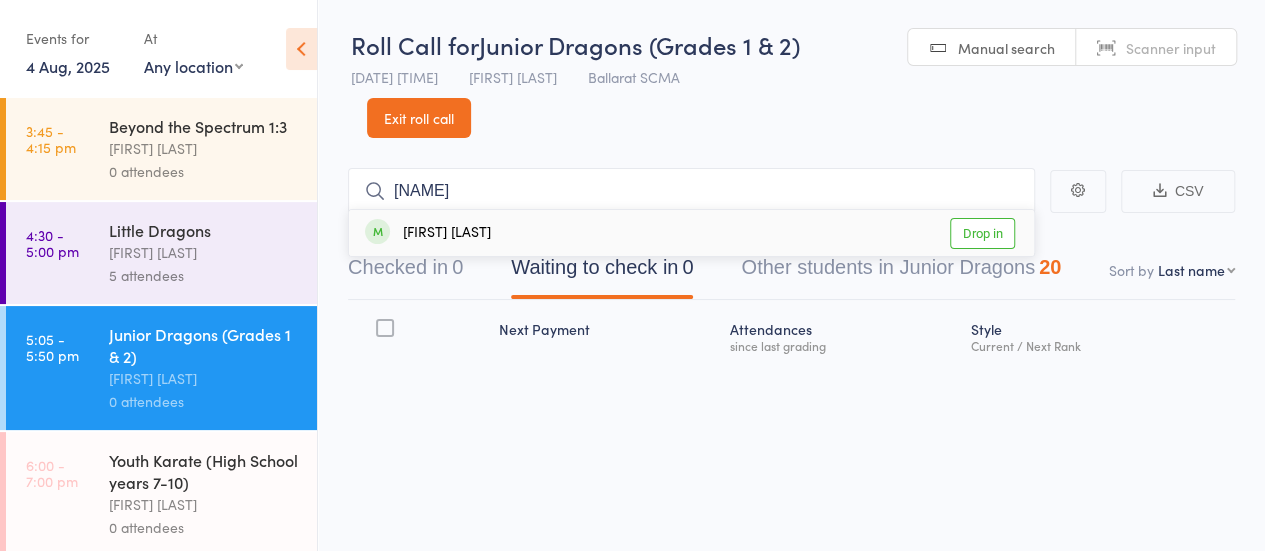 type on "noh" 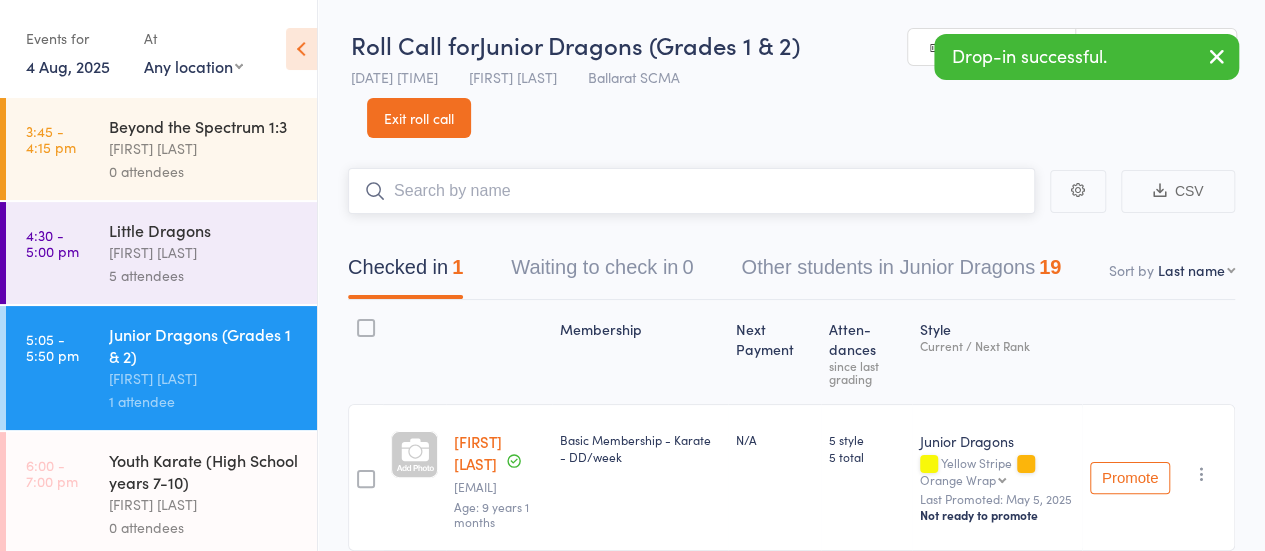 click at bounding box center [691, 191] 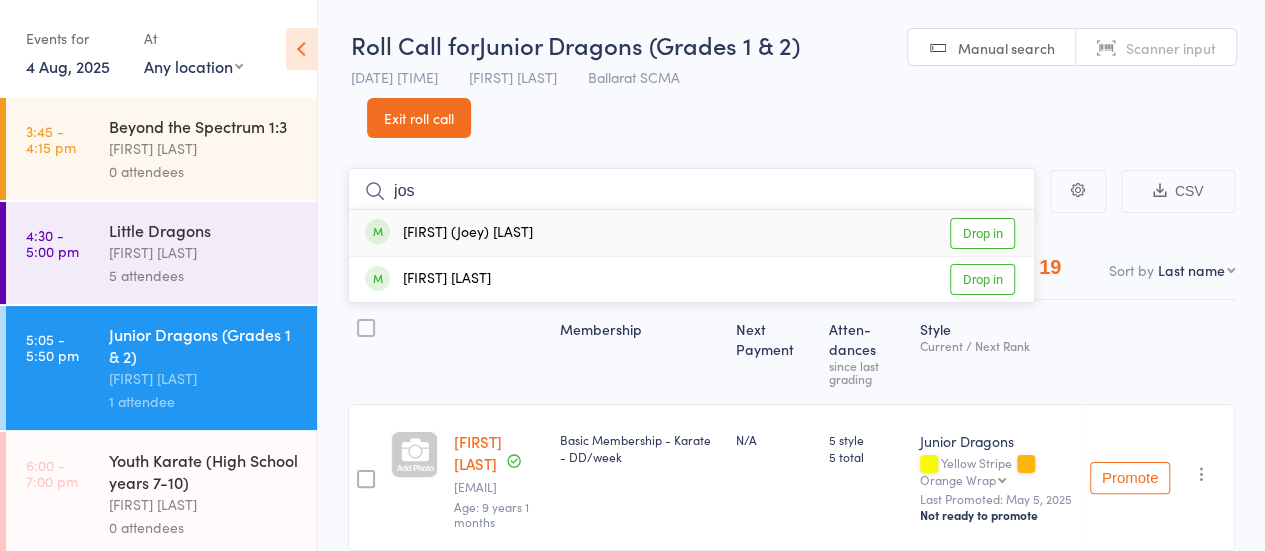type on "jos" 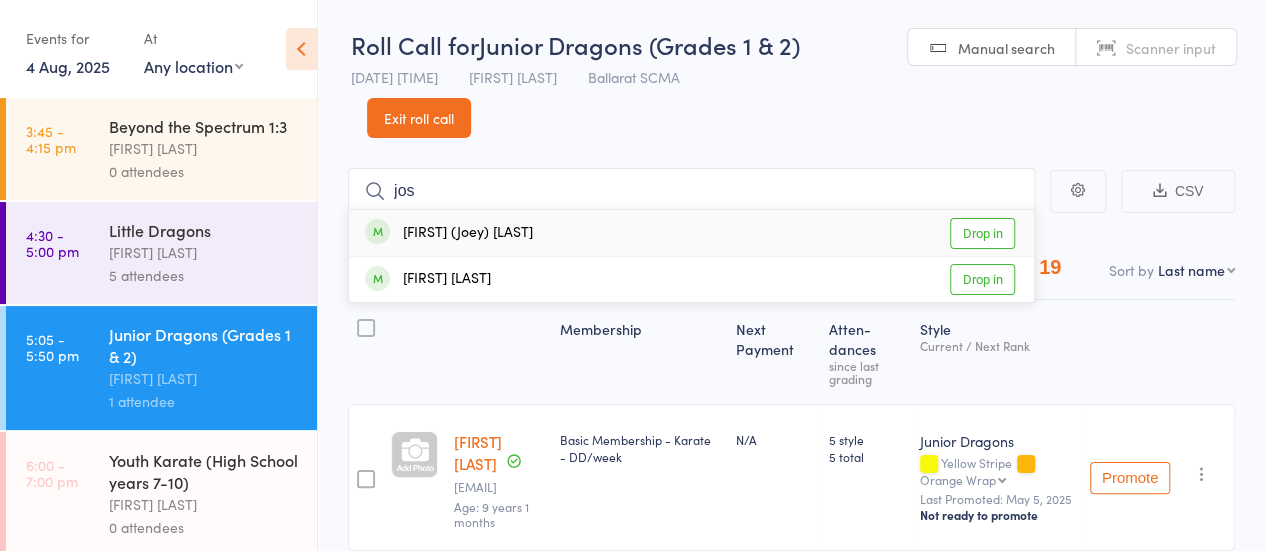 click on "Drop in" at bounding box center (982, 233) 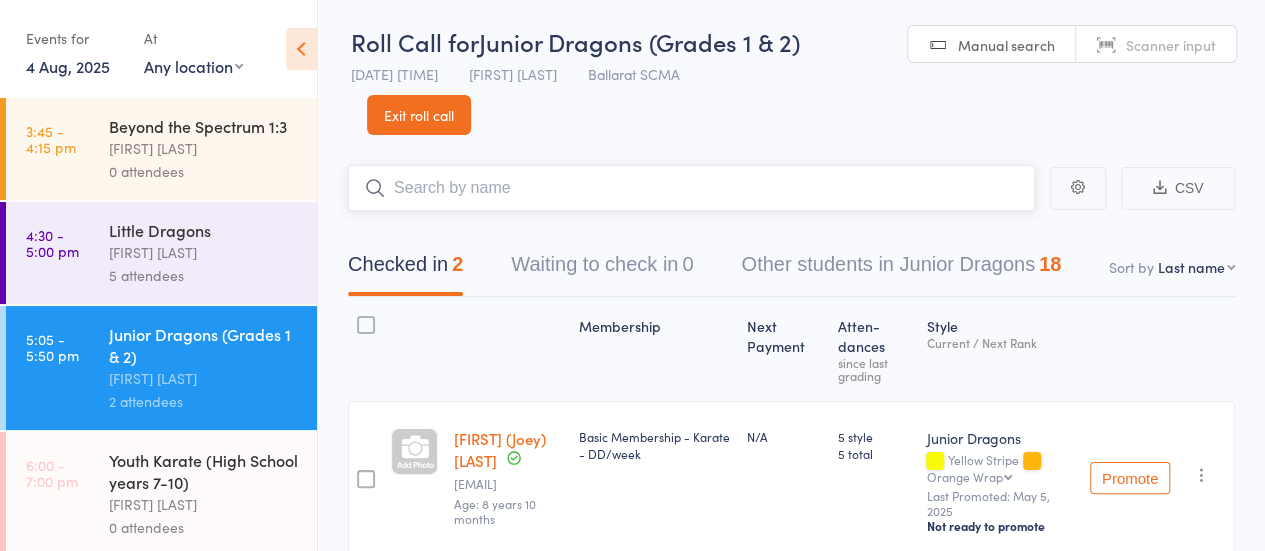scroll, scrollTop: 0, scrollLeft: 0, axis: both 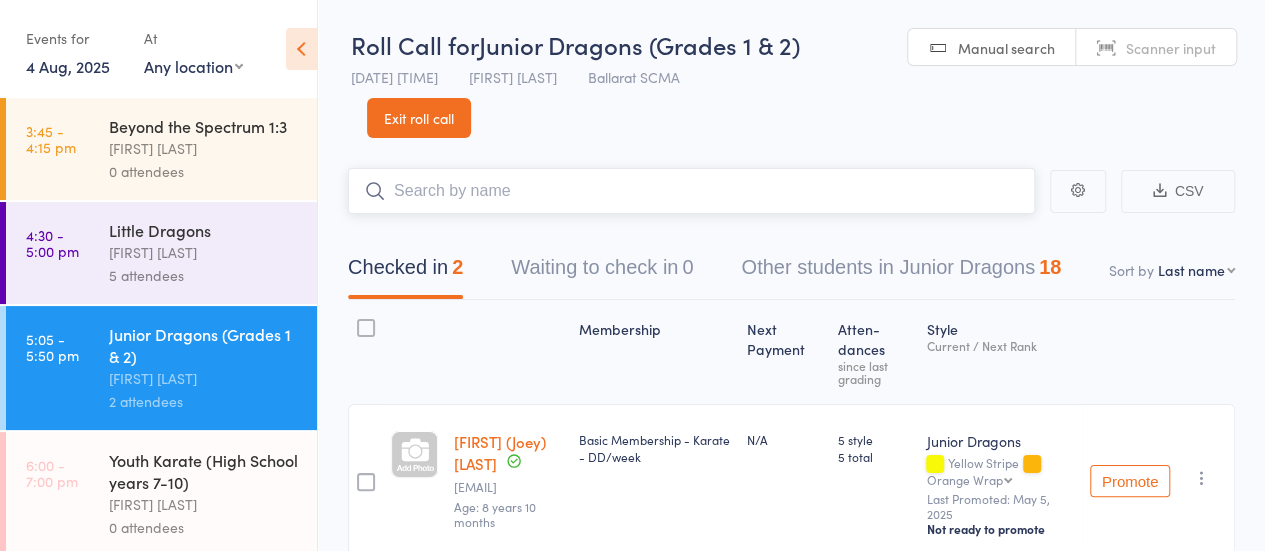 click at bounding box center [691, 191] 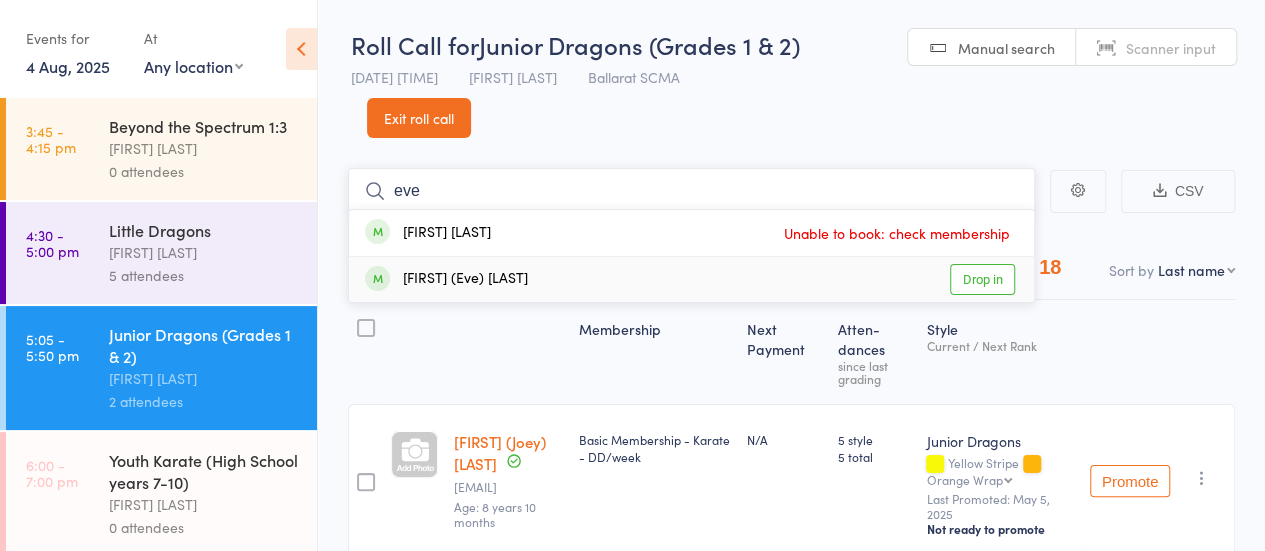 type on "eve" 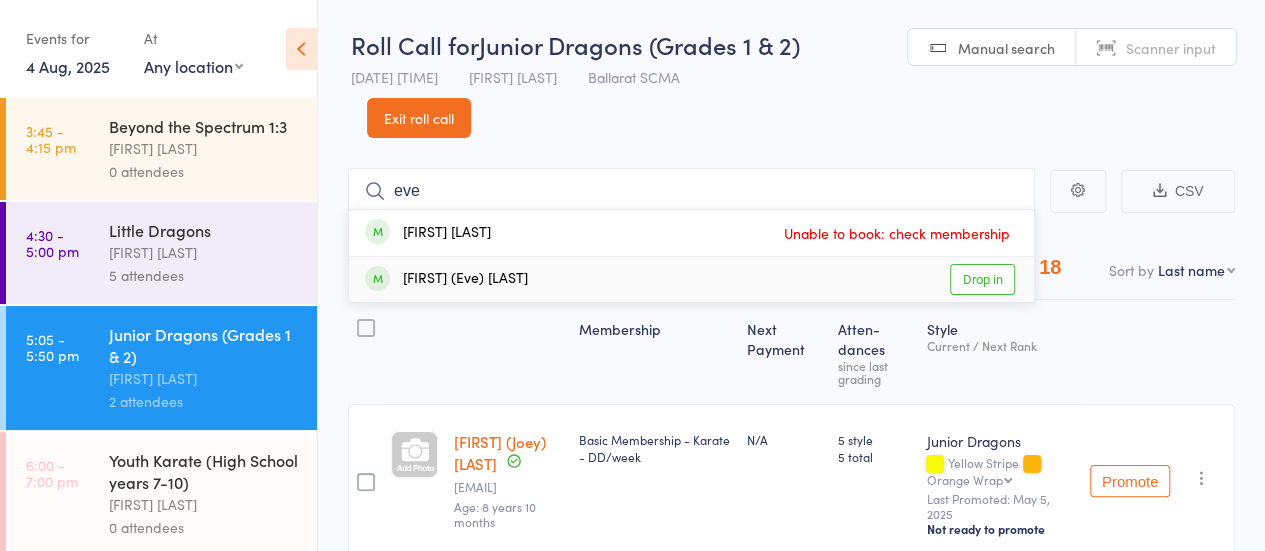 click on "Drop in" at bounding box center (982, 279) 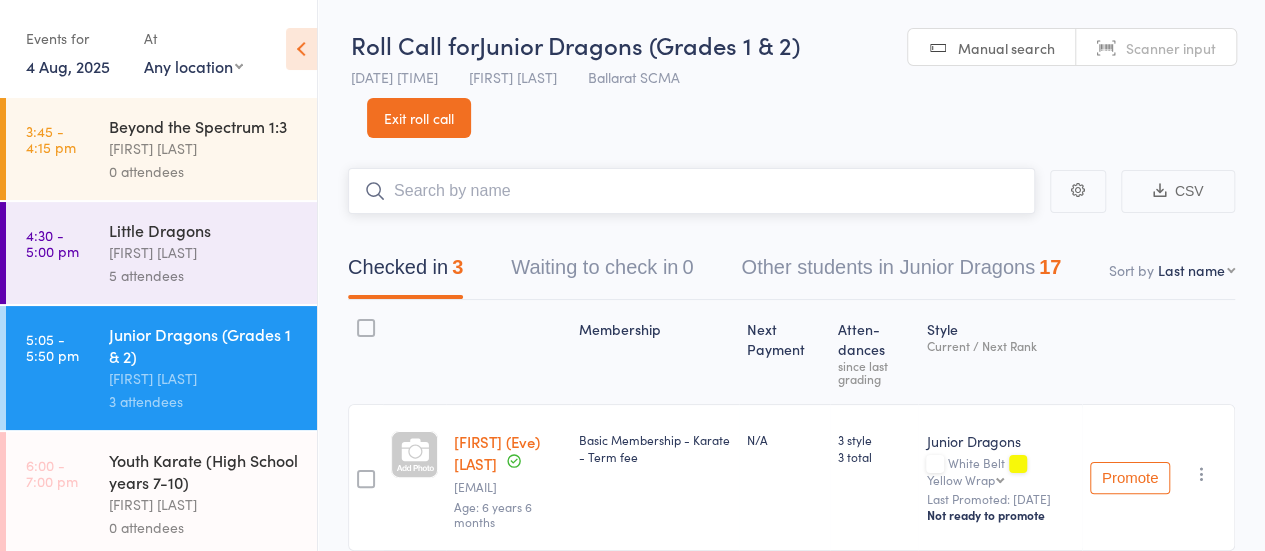 click at bounding box center [691, 191] 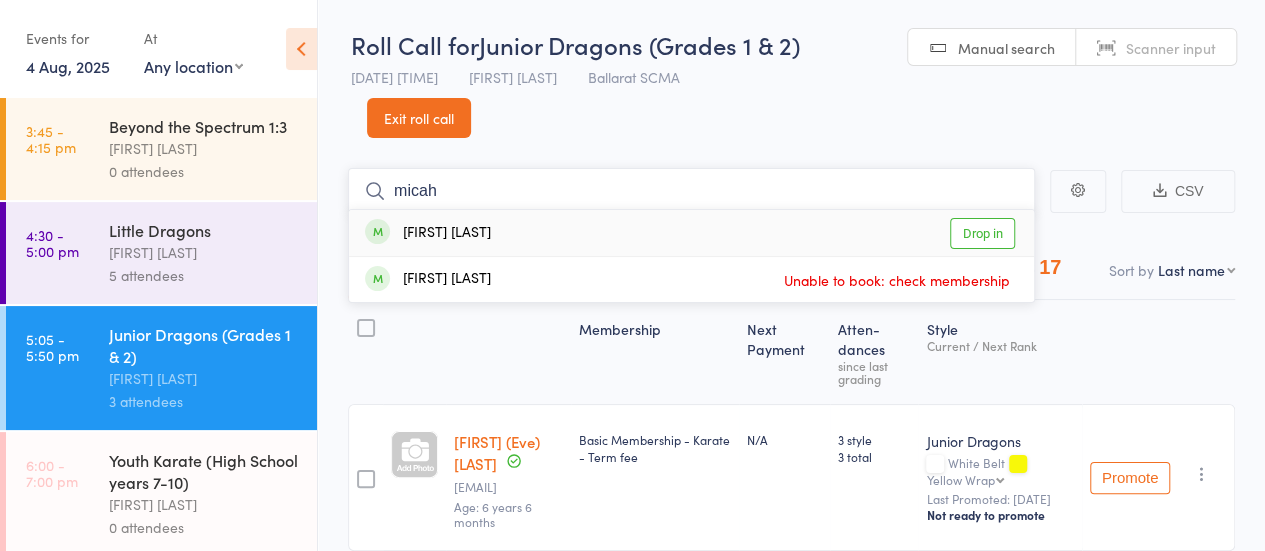 type on "micah" 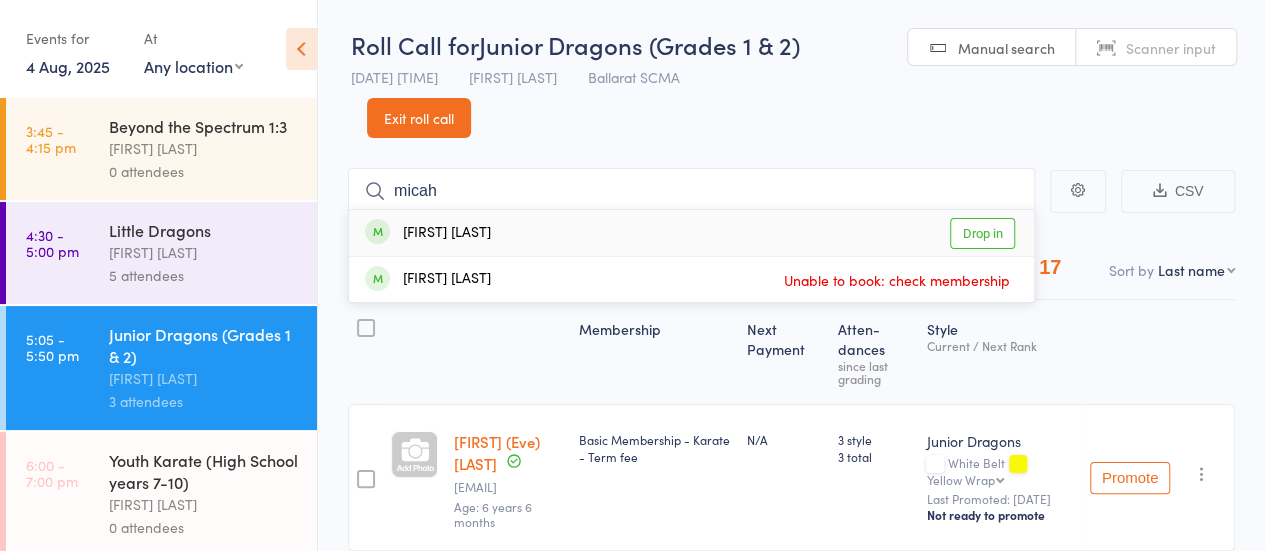 click on "Drop in" at bounding box center [982, 233] 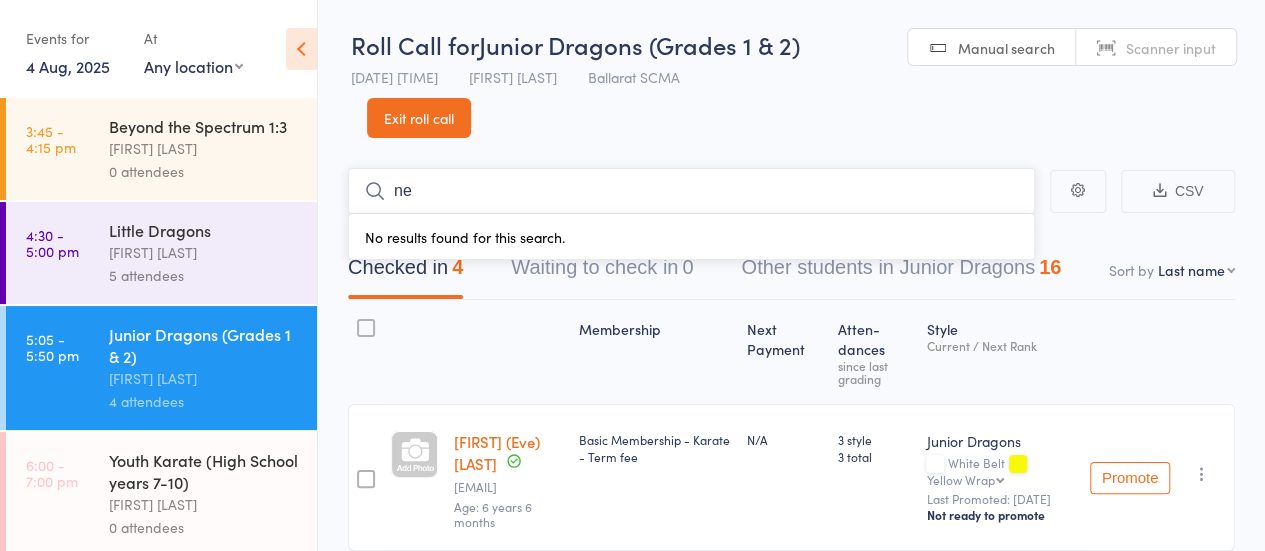 type on "n" 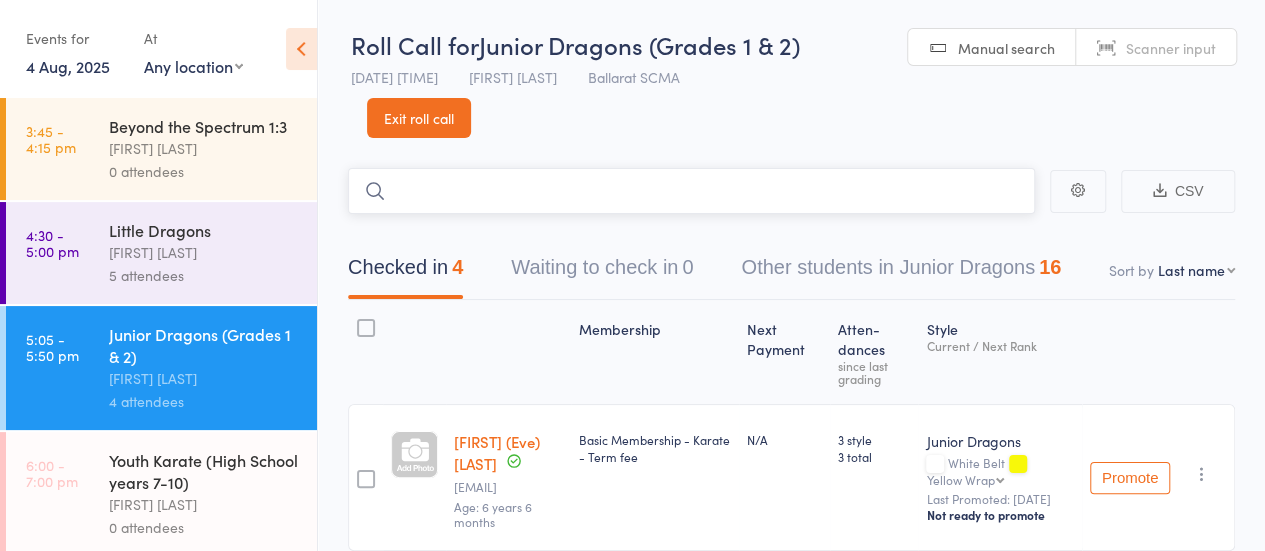 click on "Other students in Junior Dragons  16" at bounding box center [901, 272] 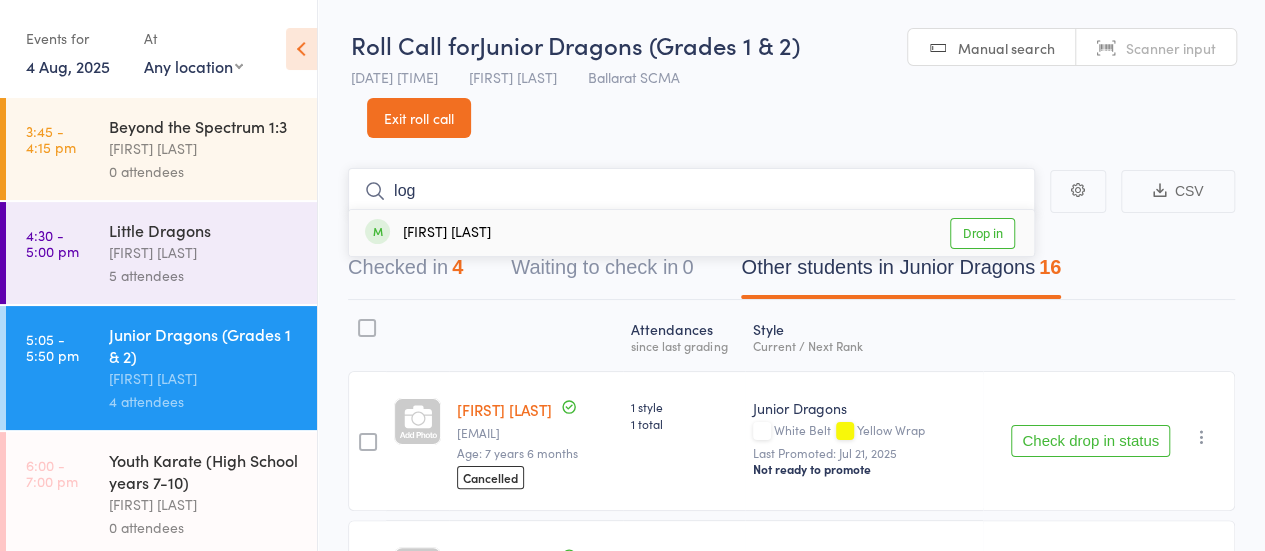 type on "log" 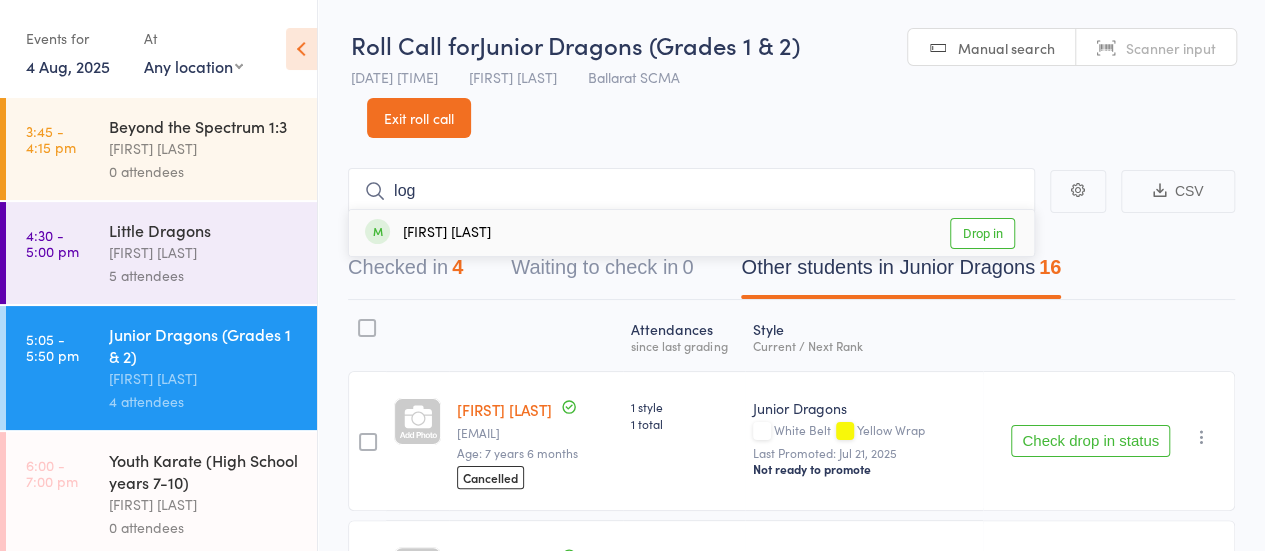 click on "Drop in" at bounding box center (982, 233) 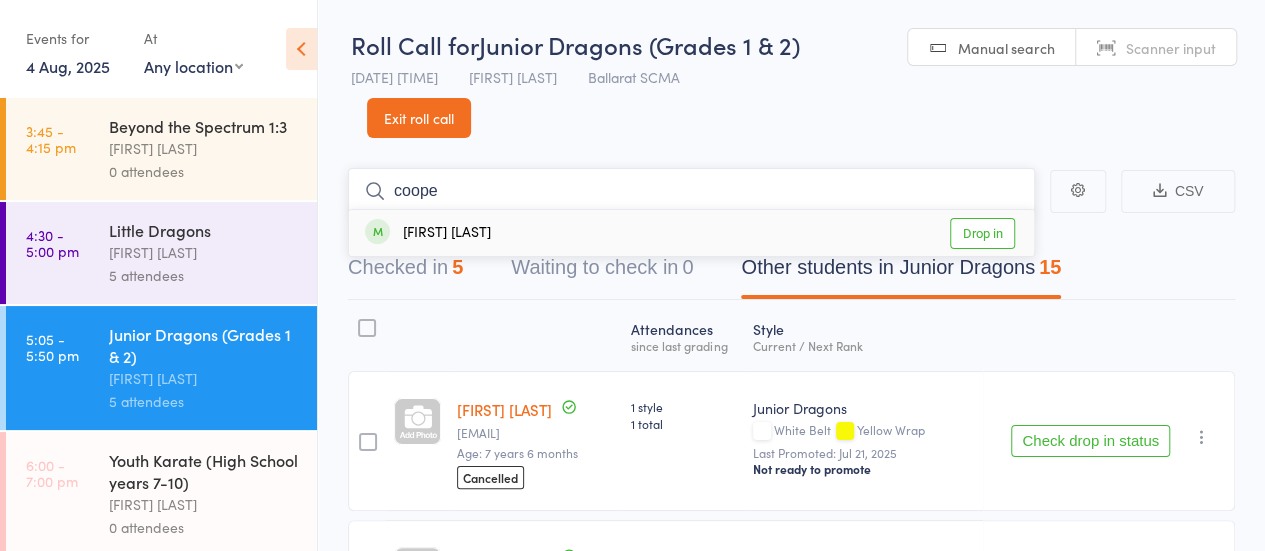 type on "coope" 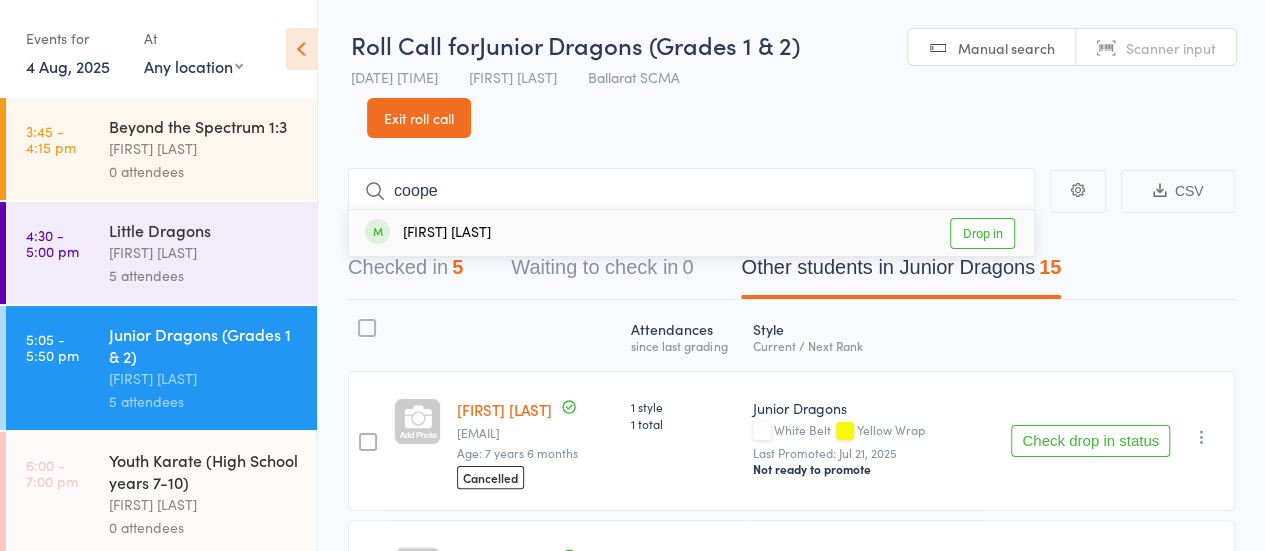 click on "Drop in" at bounding box center (982, 233) 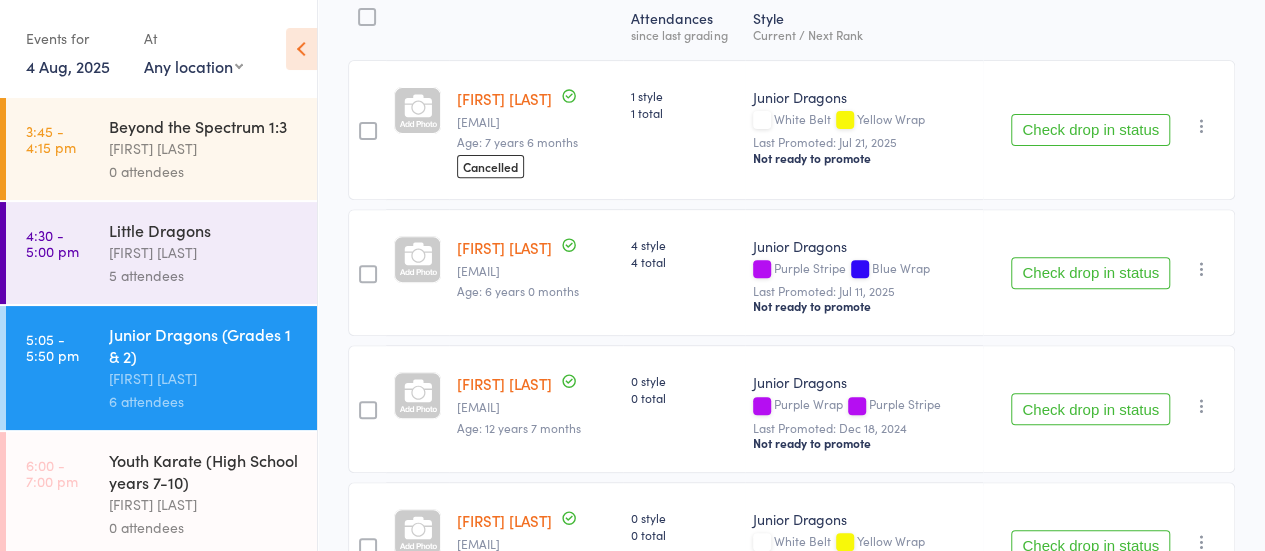 scroll, scrollTop: 41, scrollLeft: 0, axis: vertical 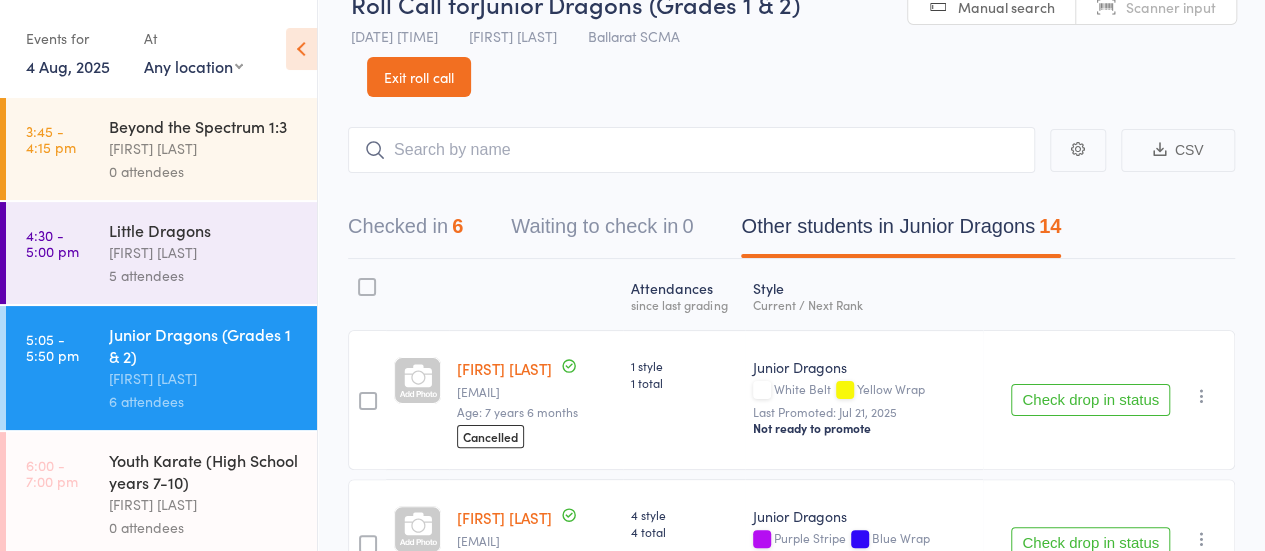 click on "[FIRST] [LAST]" at bounding box center [504, 368] 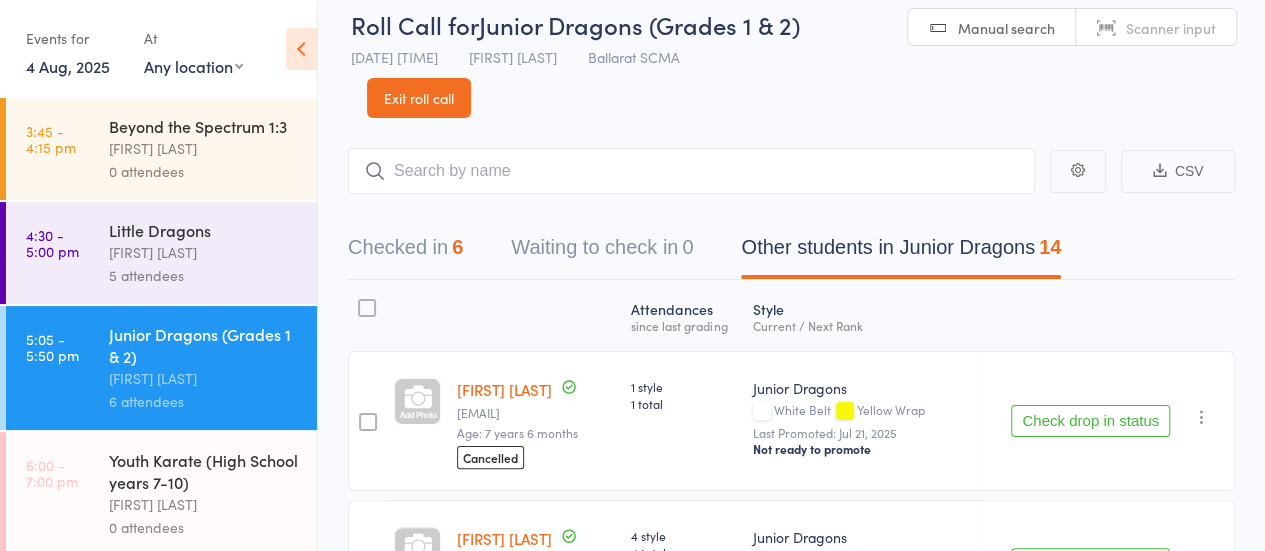 scroll, scrollTop: 0, scrollLeft: 0, axis: both 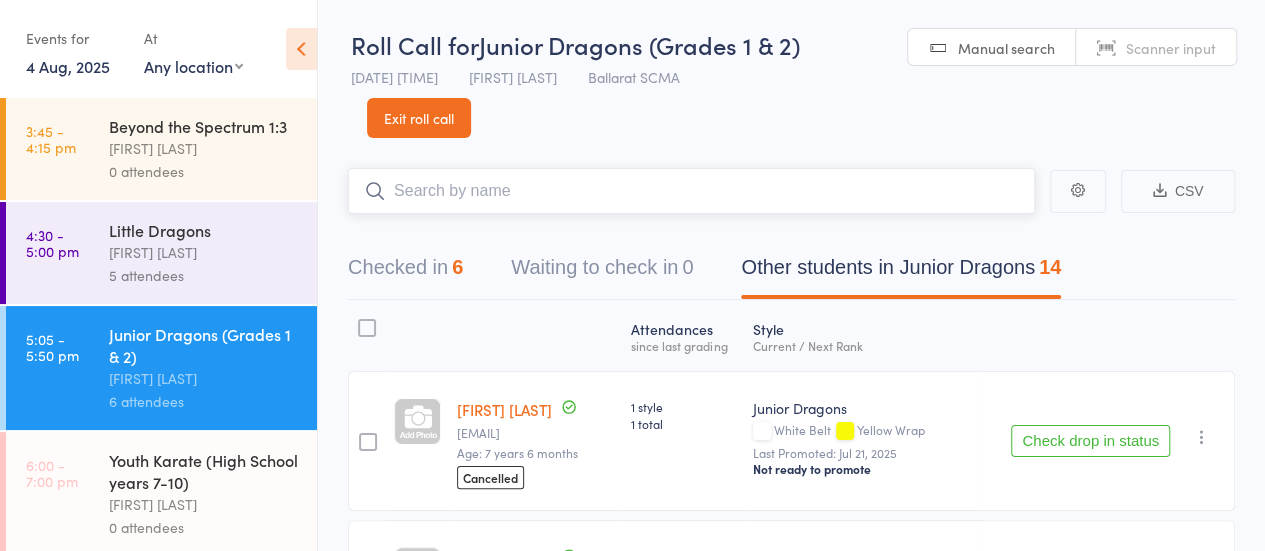 click at bounding box center (691, 191) 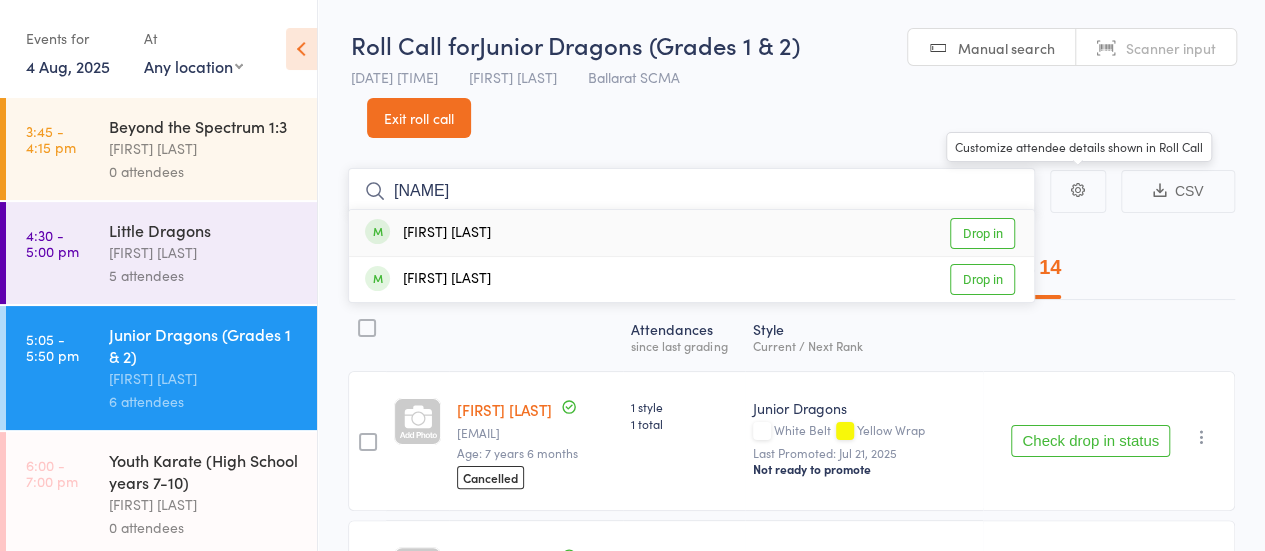 type on "carlie" 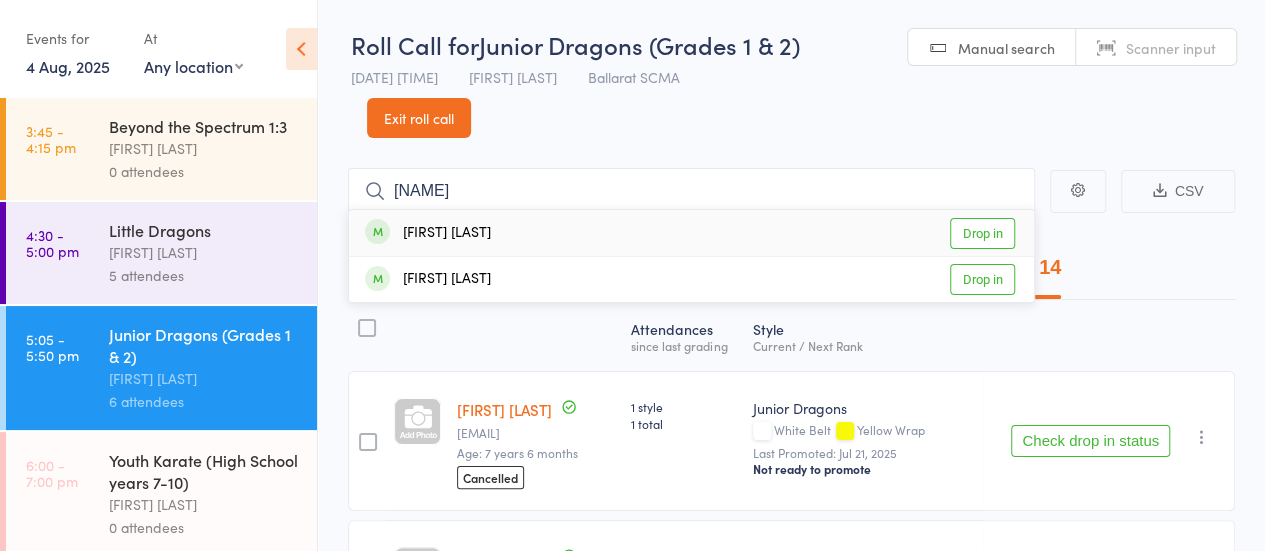 click on "Drop in" at bounding box center [982, 233] 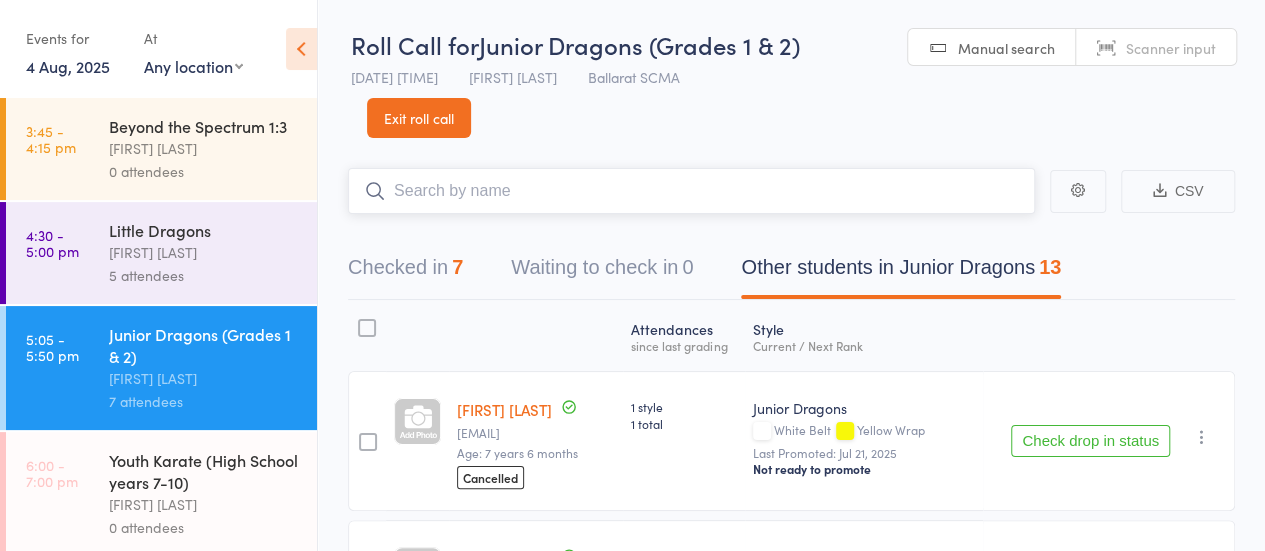 click on "Checked in  7" at bounding box center [405, 272] 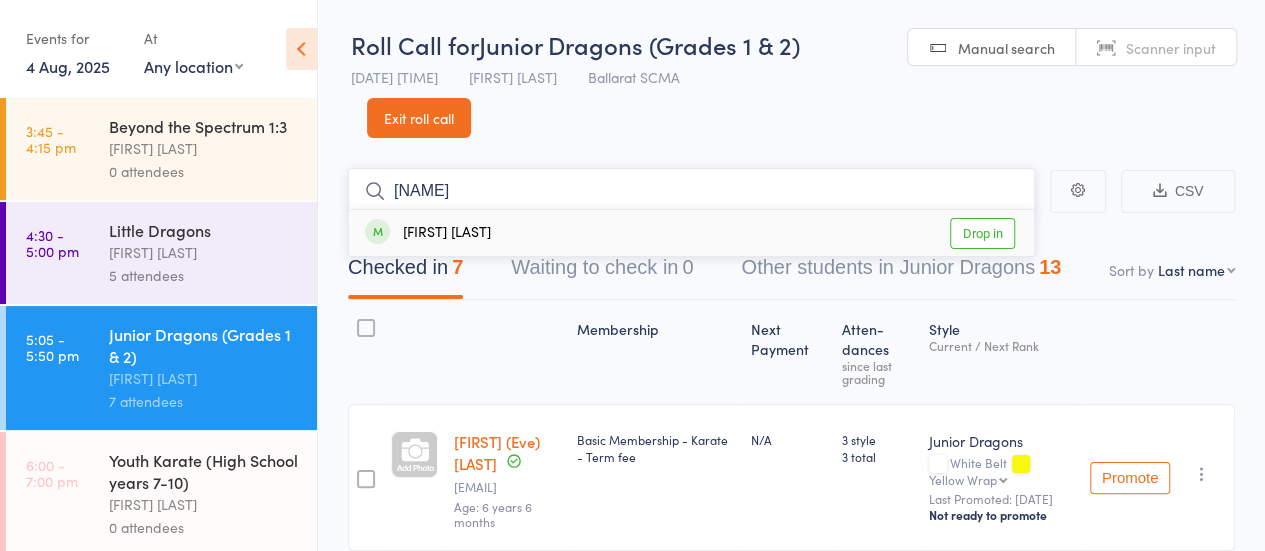 type on "ryker" 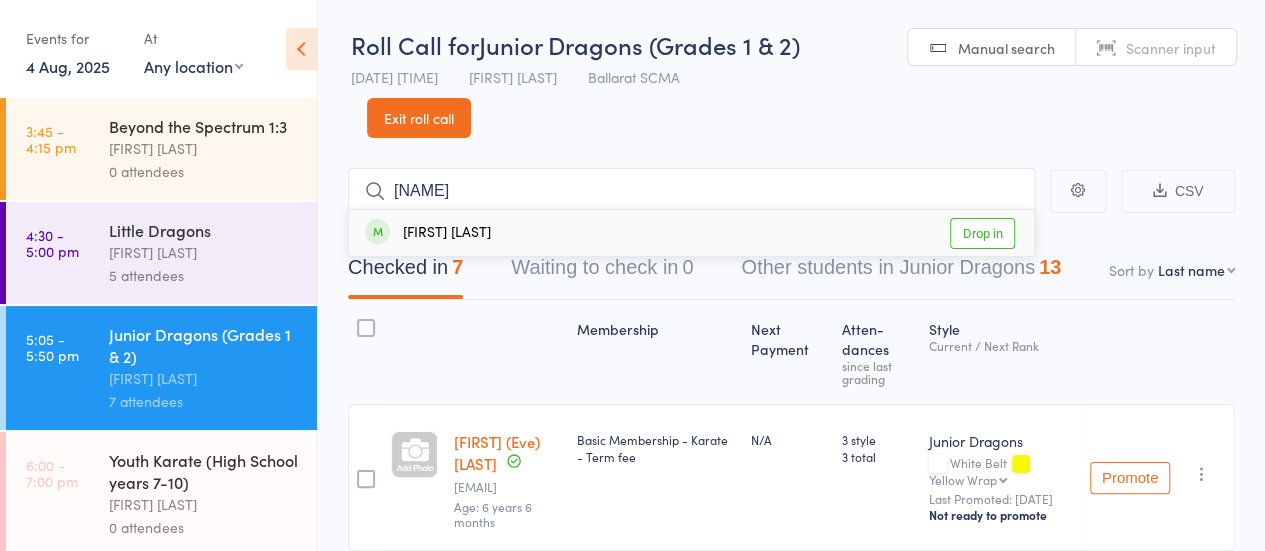 click on "Drop in" at bounding box center [982, 233] 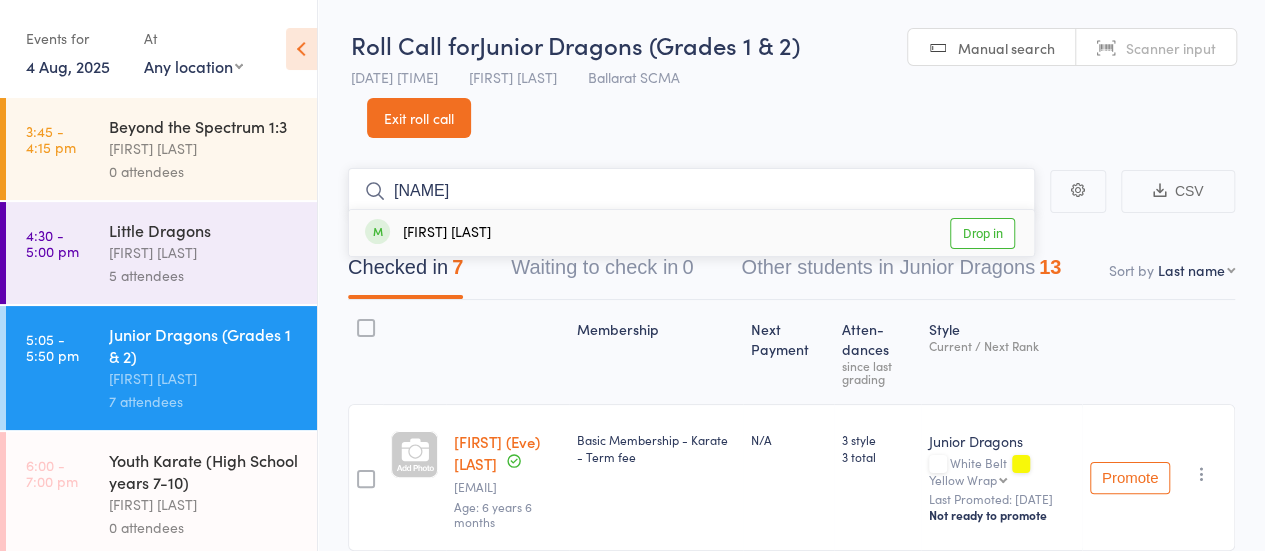 type 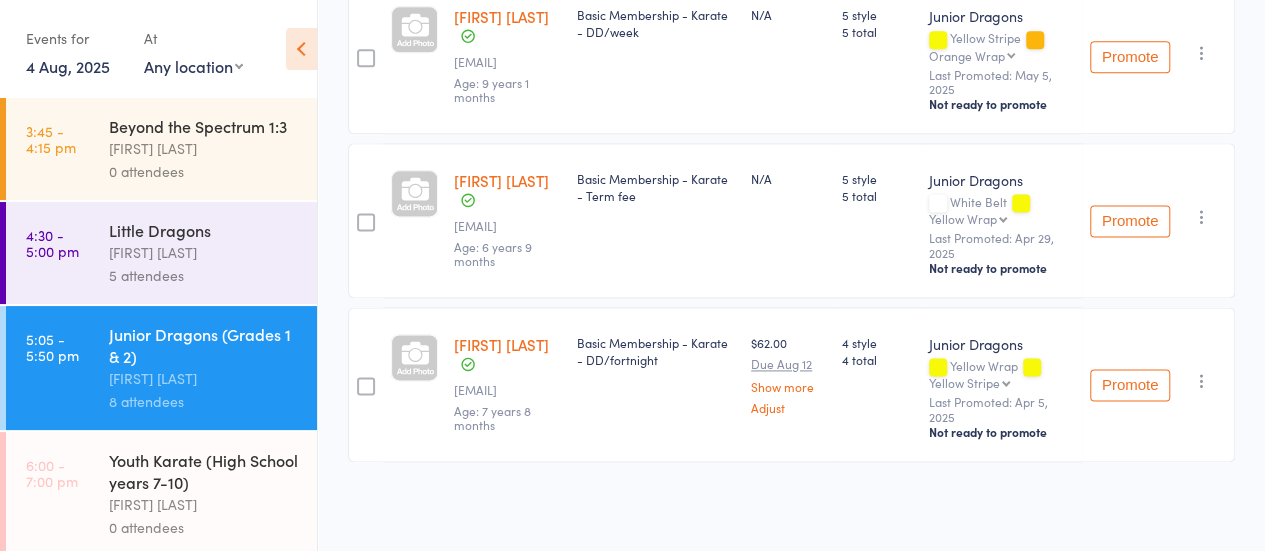 scroll, scrollTop: 1246, scrollLeft: 0, axis: vertical 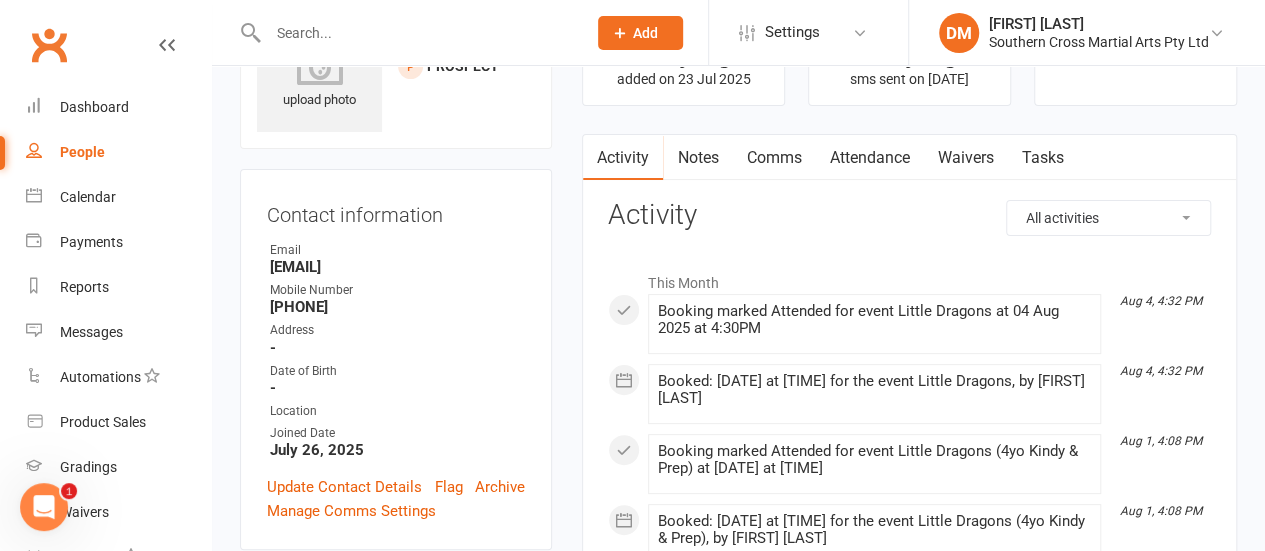 click on "Waivers" at bounding box center [965, 158] 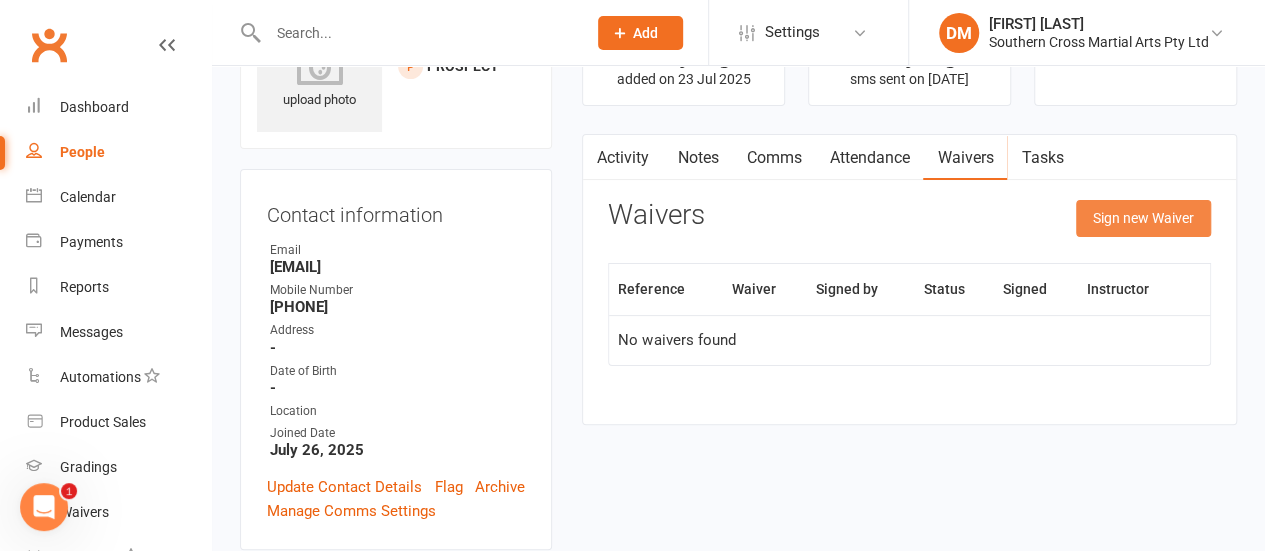 click on "Sign new Waiver" at bounding box center [1143, 218] 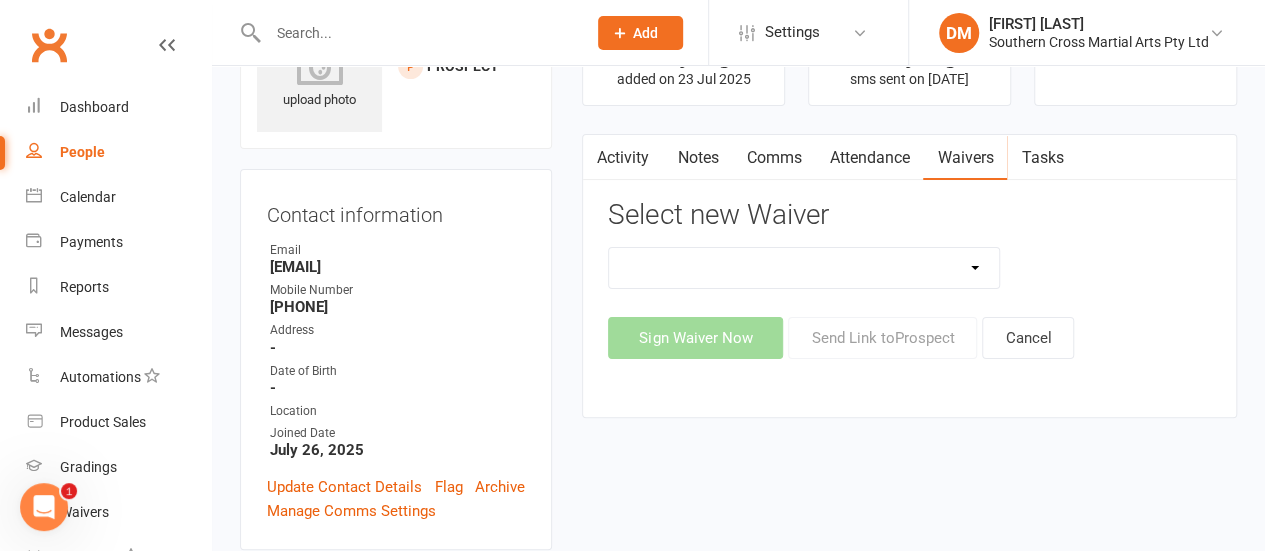 click on "Demo - Payment Authority Waiver Discharge and Indemnity Form New Membership Form" at bounding box center [804, 268] 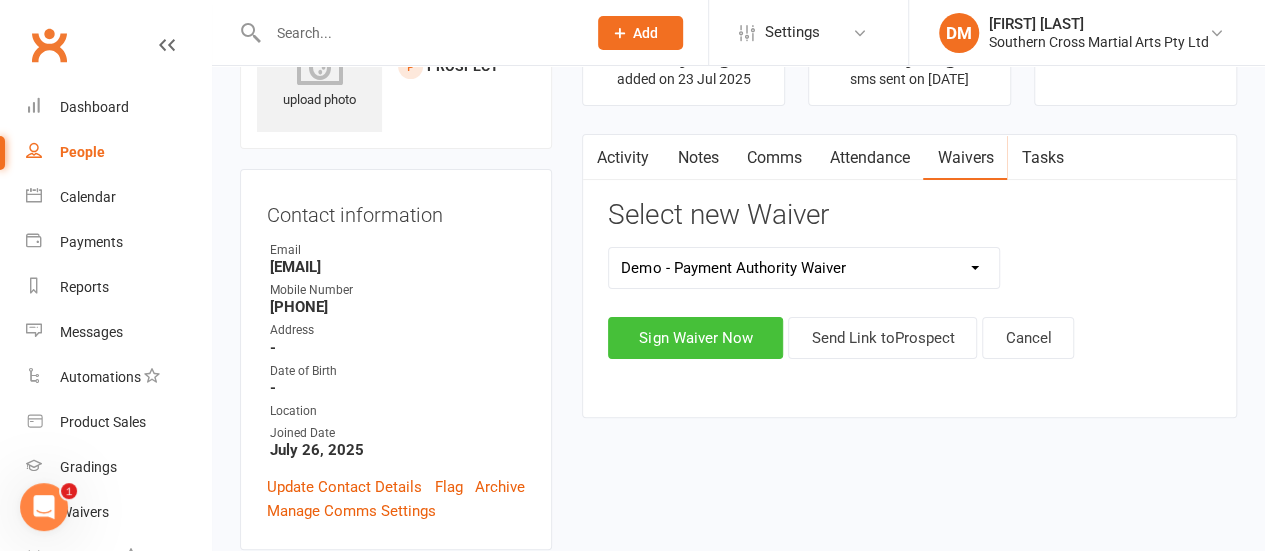 click on "Sign Waiver Now" at bounding box center [695, 338] 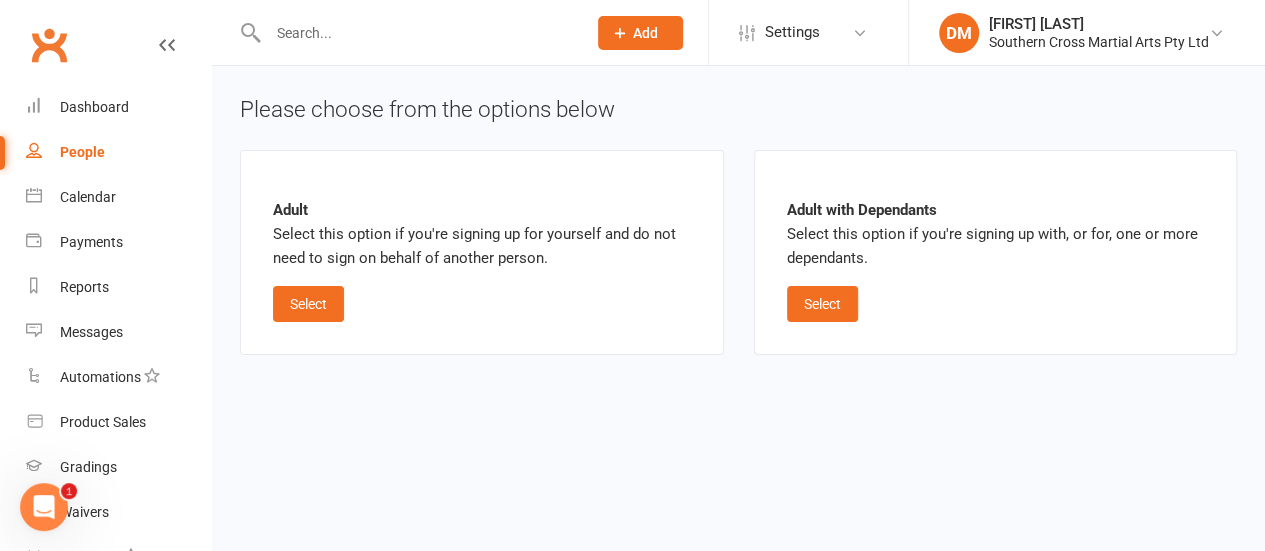 scroll, scrollTop: 0, scrollLeft: 0, axis: both 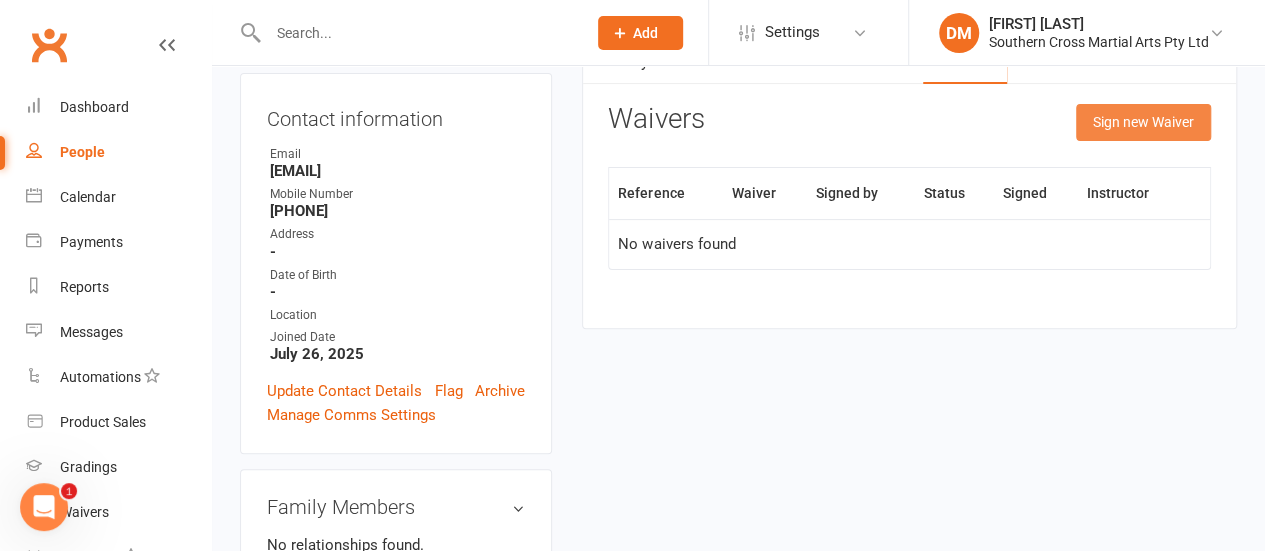 click on "Sign new Waiver" at bounding box center [1143, 122] 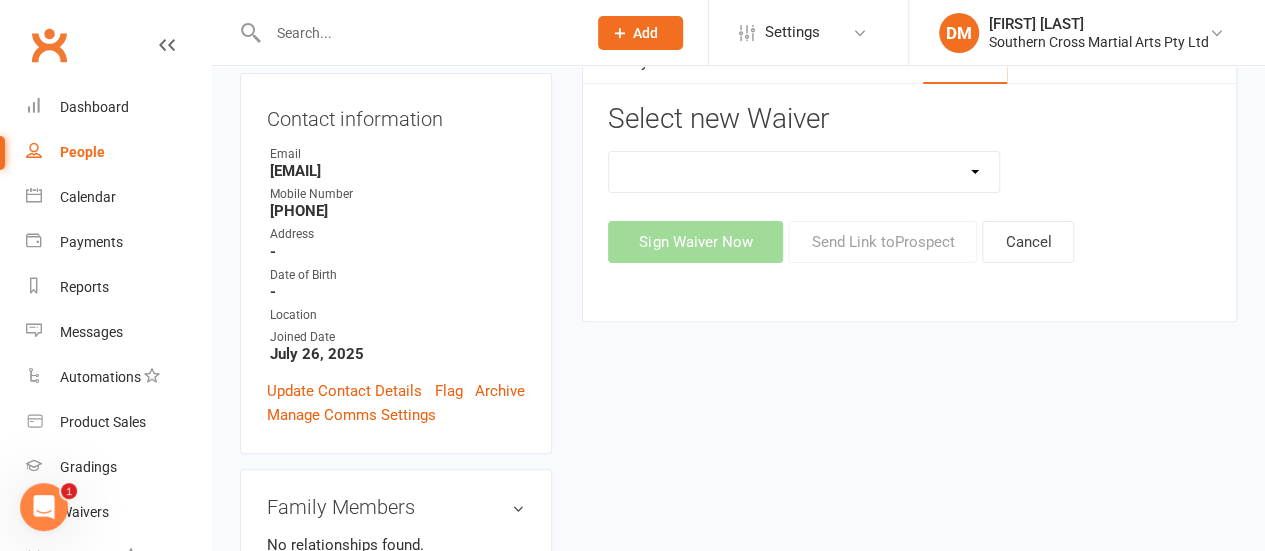 click on "Demo - Payment Authority Waiver Discharge and Indemnity Form New Membership Form" at bounding box center (804, 172) 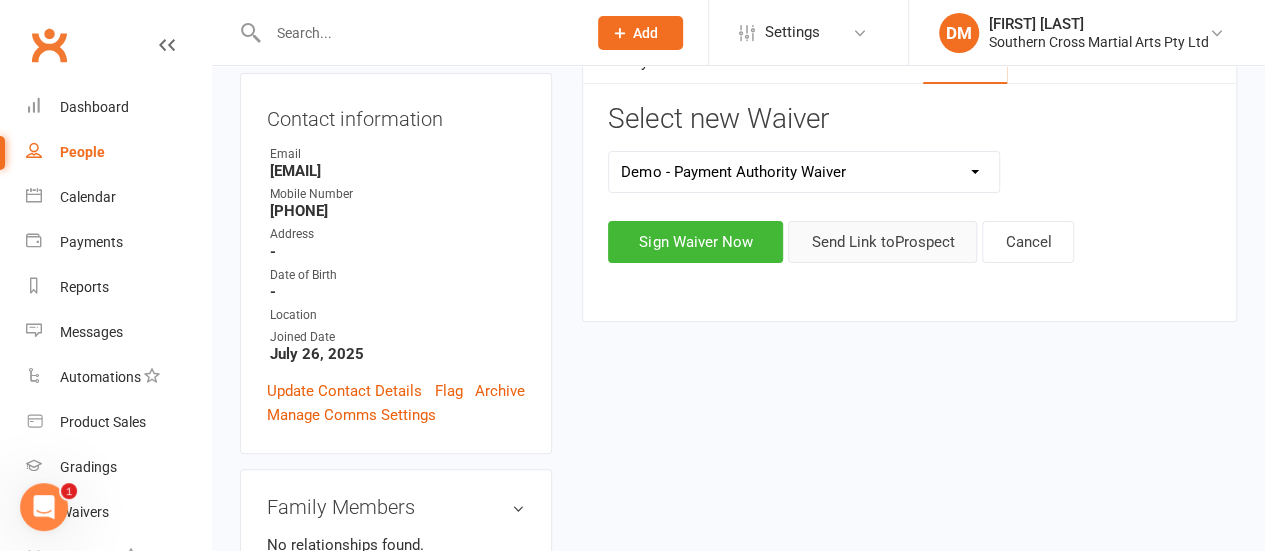 click on "Send Link to  Prospect" at bounding box center (882, 242) 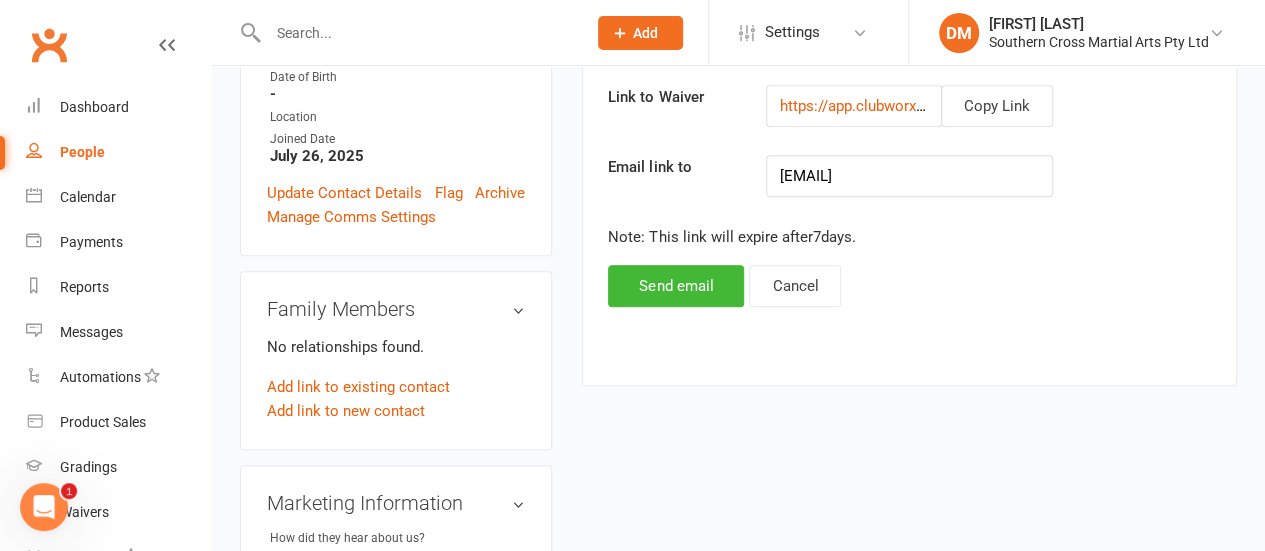 scroll, scrollTop: 400, scrollLeft: 0, axis: vertical 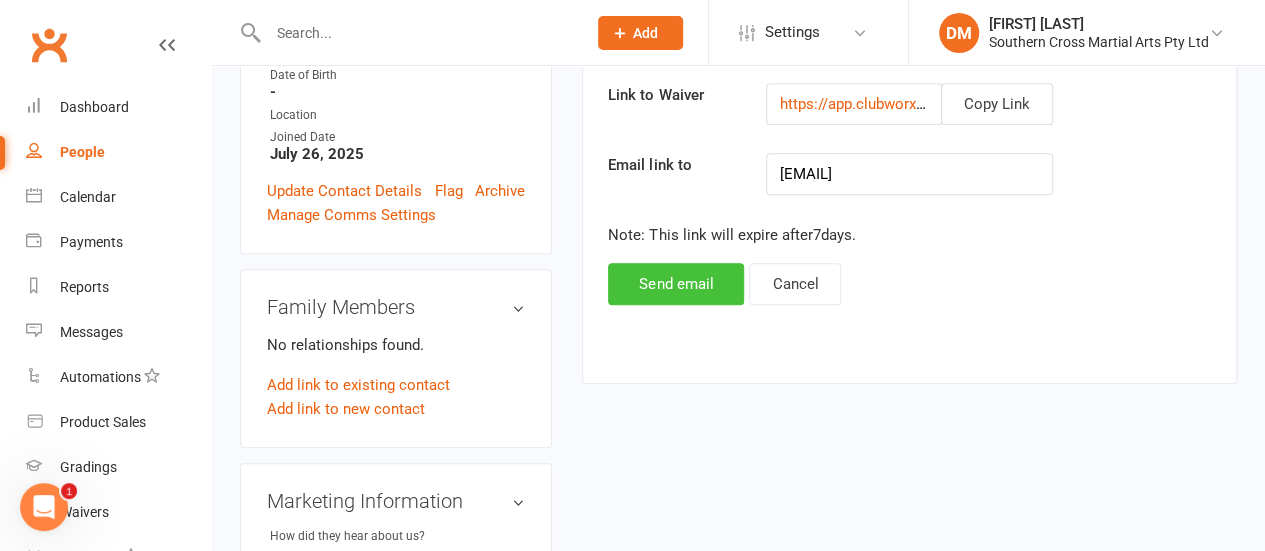 click on "Send email" at bounding box center (676, 284) 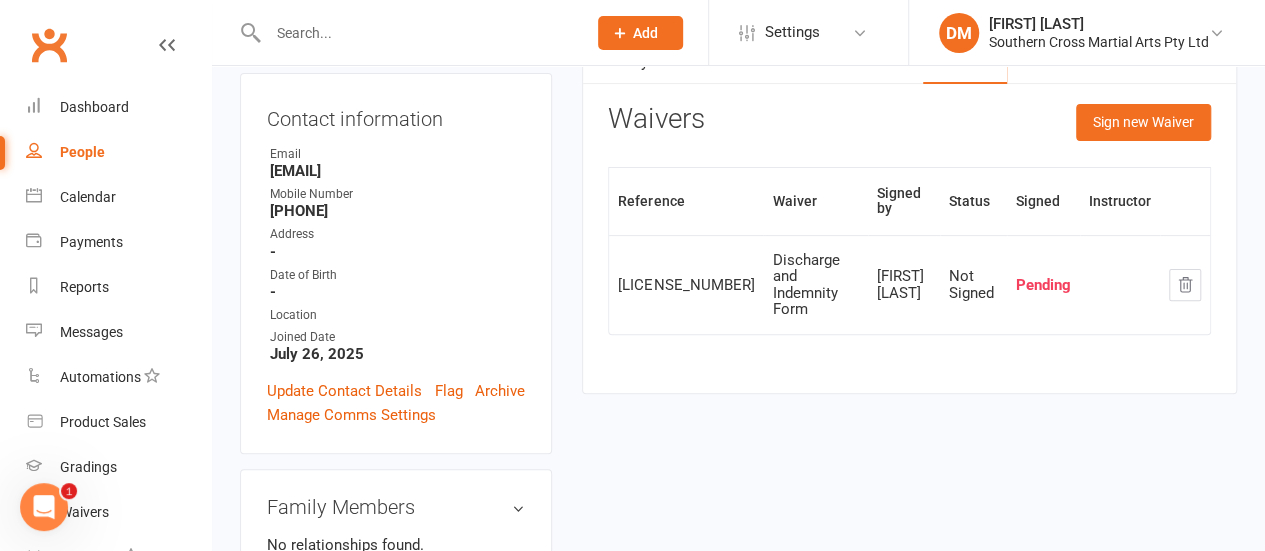scroll, scrollTop: 0, scrollLeft: 0, axis: both 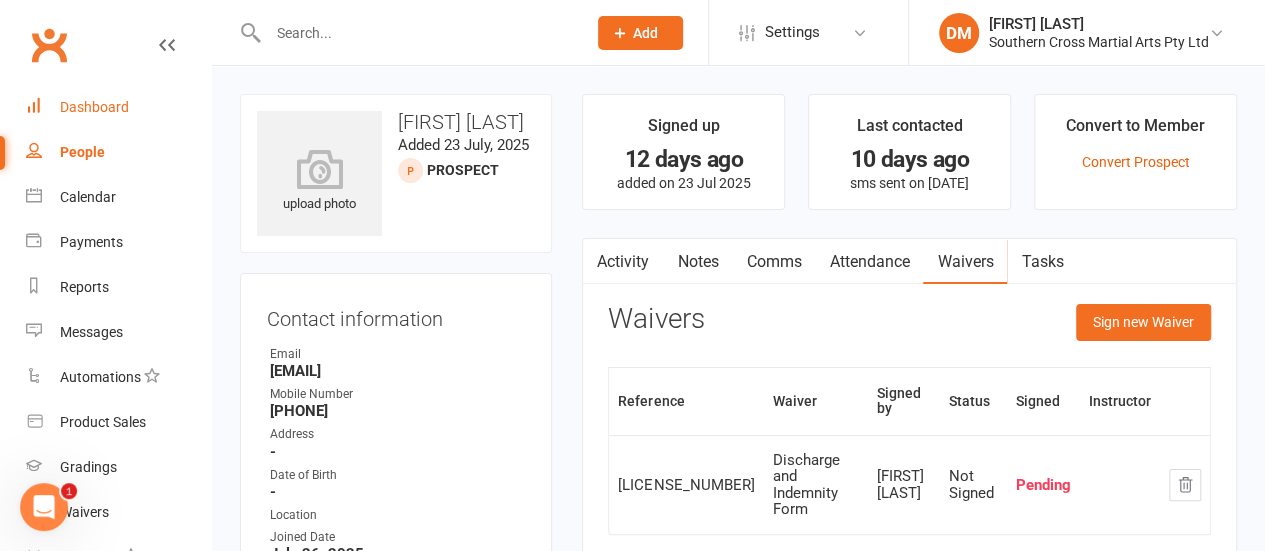 click on "Dashboard" at bounding box center (94, 107) 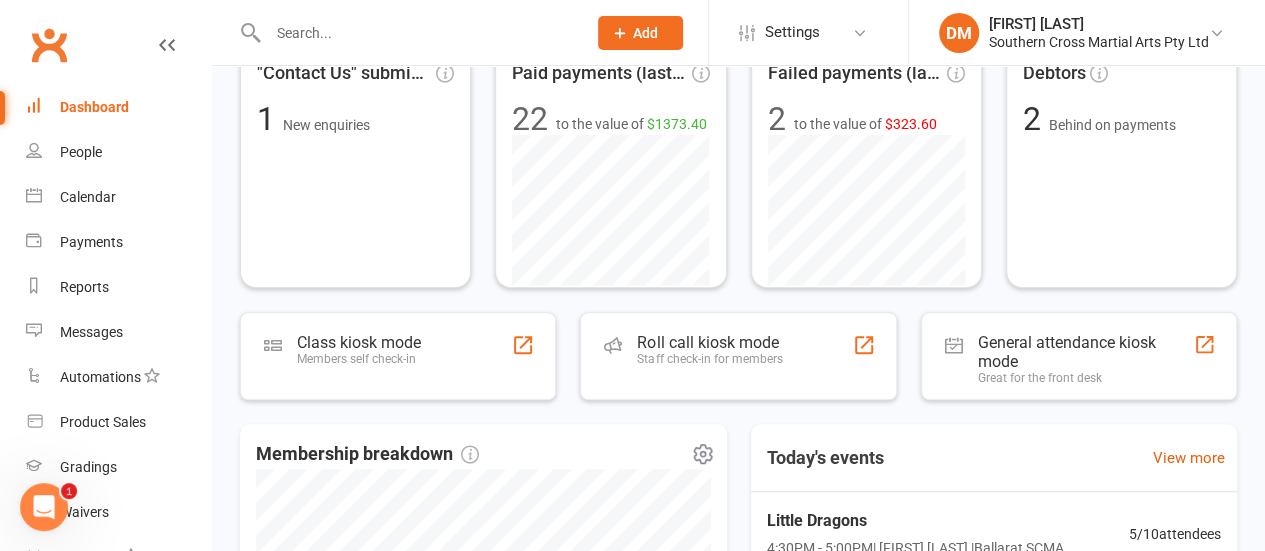 scroll, scrollTop: 300, scrollLeft: 0, axis: vertical 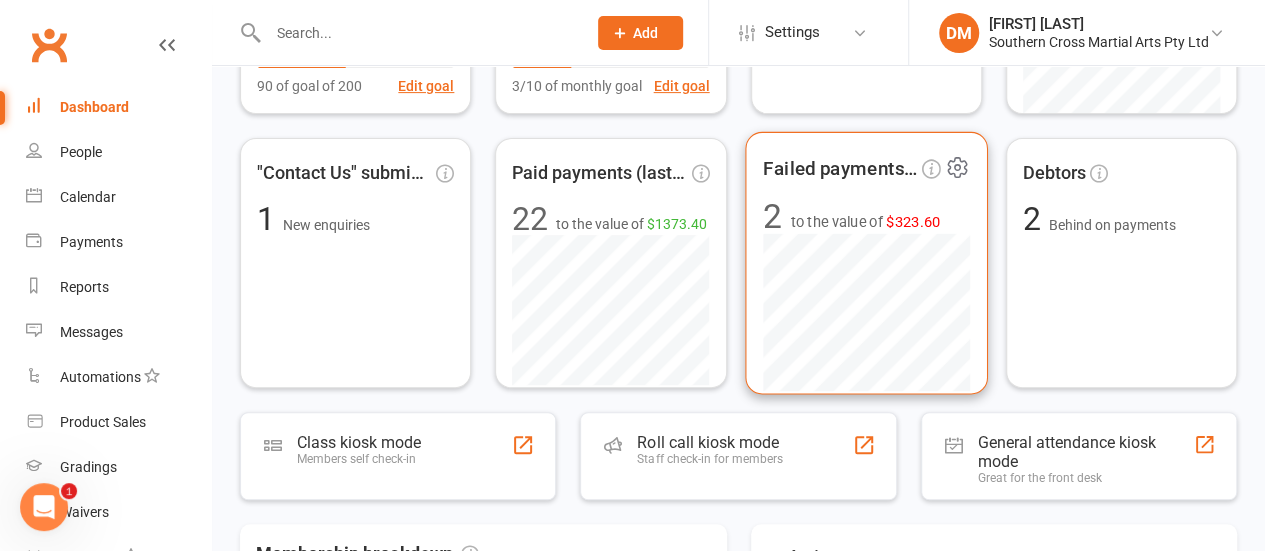 click on "$323.60" at bounding box center (912, 221) 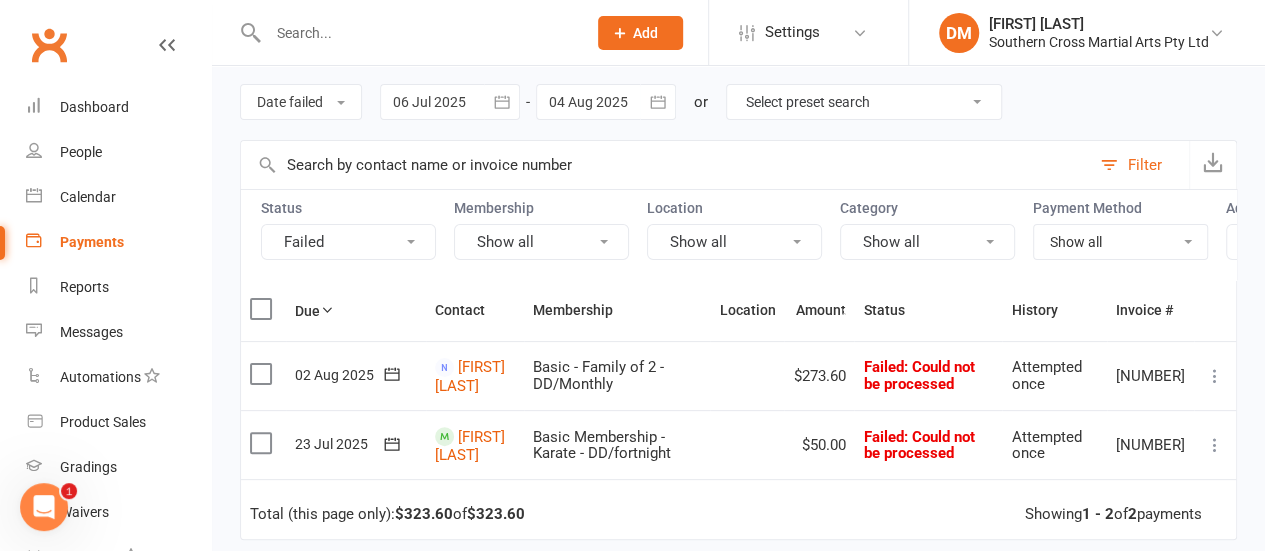 scroll, scrollTop: 100, scrollLeft: 0, axis: vertical 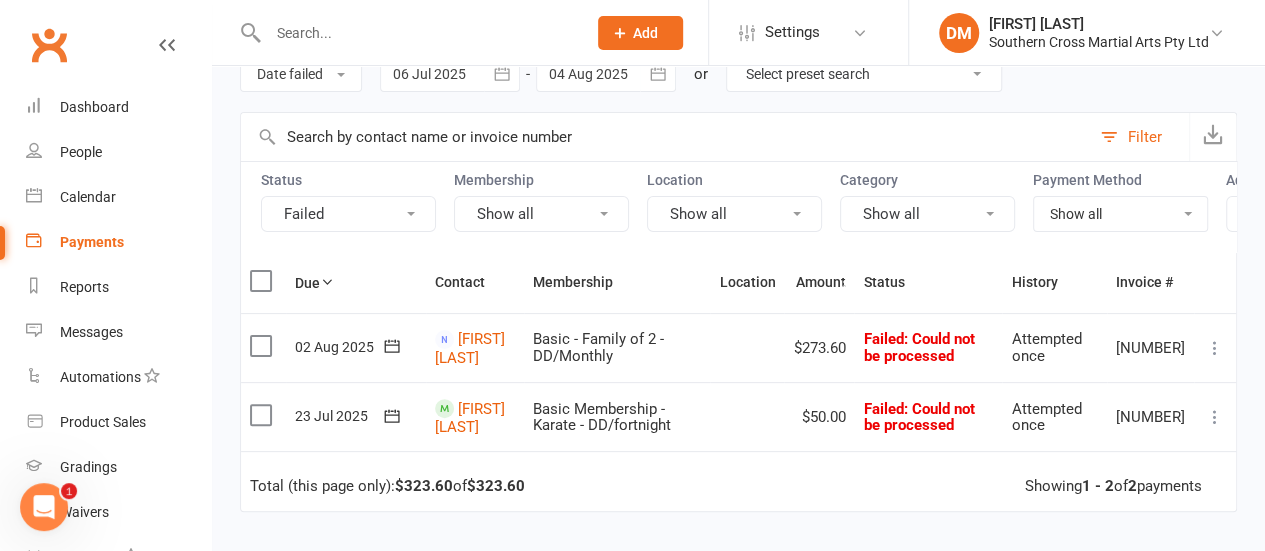 click at bounding box center [1215, 348] 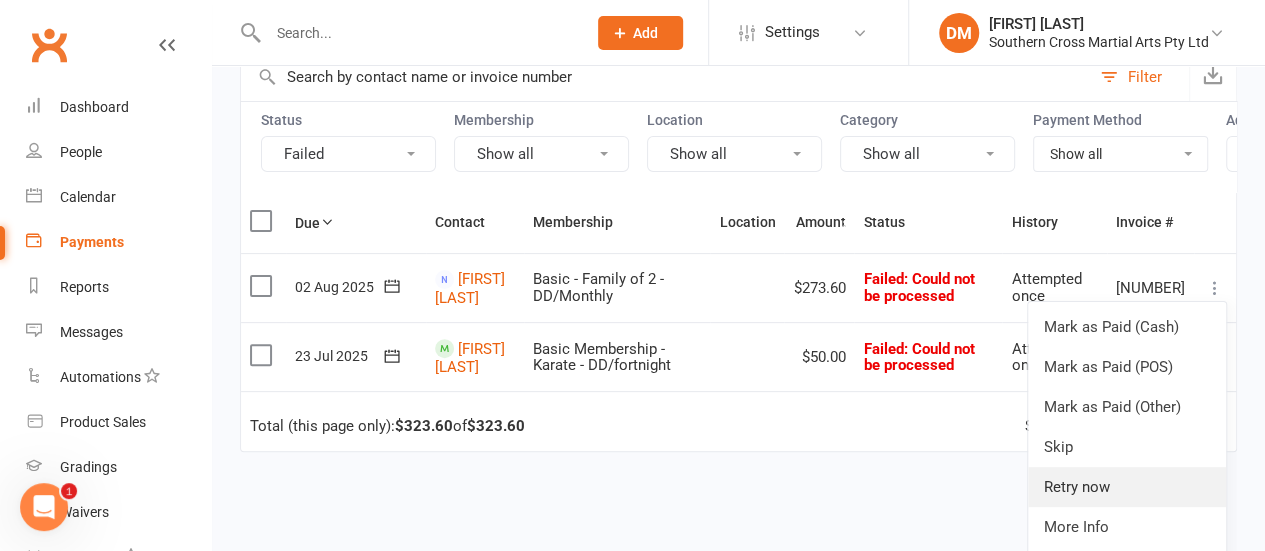 scroll, scrollTop: 200, scrollLeft: 0, axis: vertical 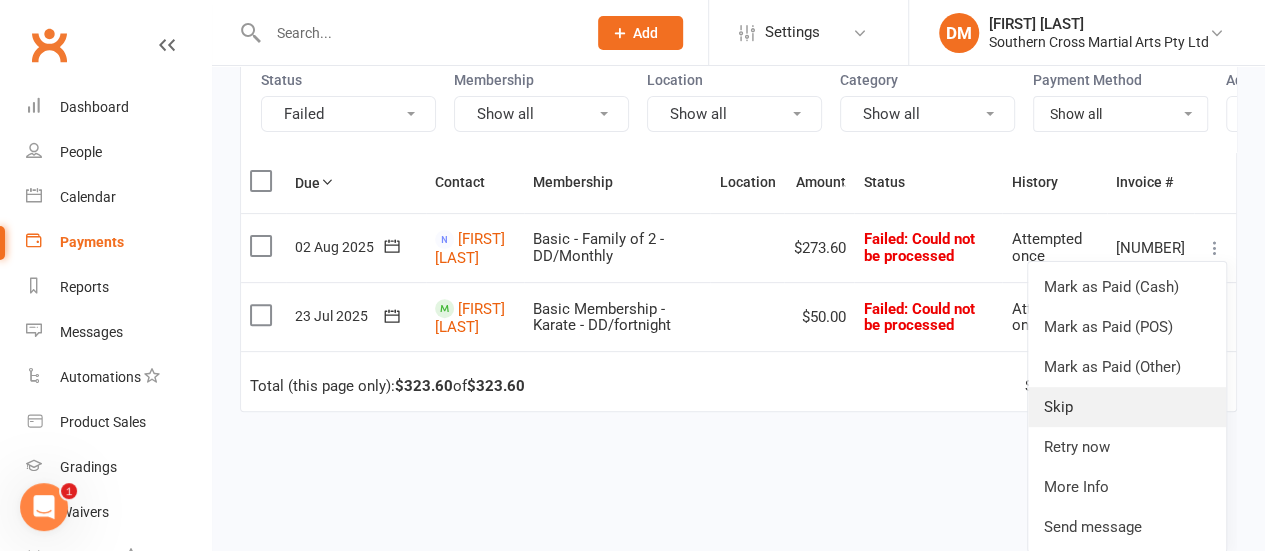 click on "Skip" at bounding box center [1127, 407] 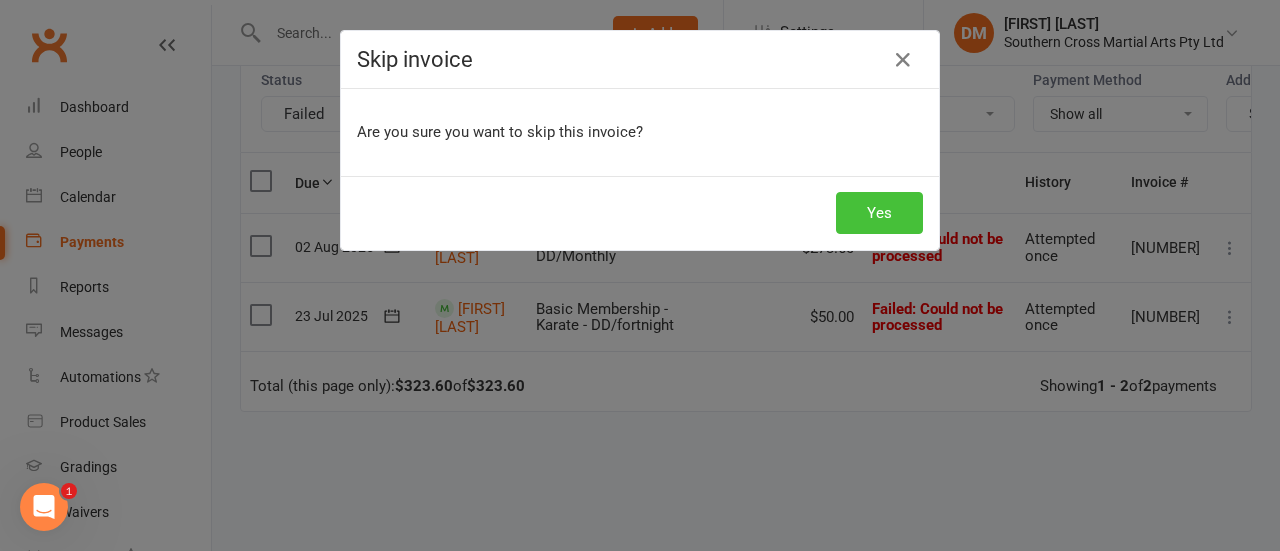 click on "Yes" at bounding box center (879, 213) 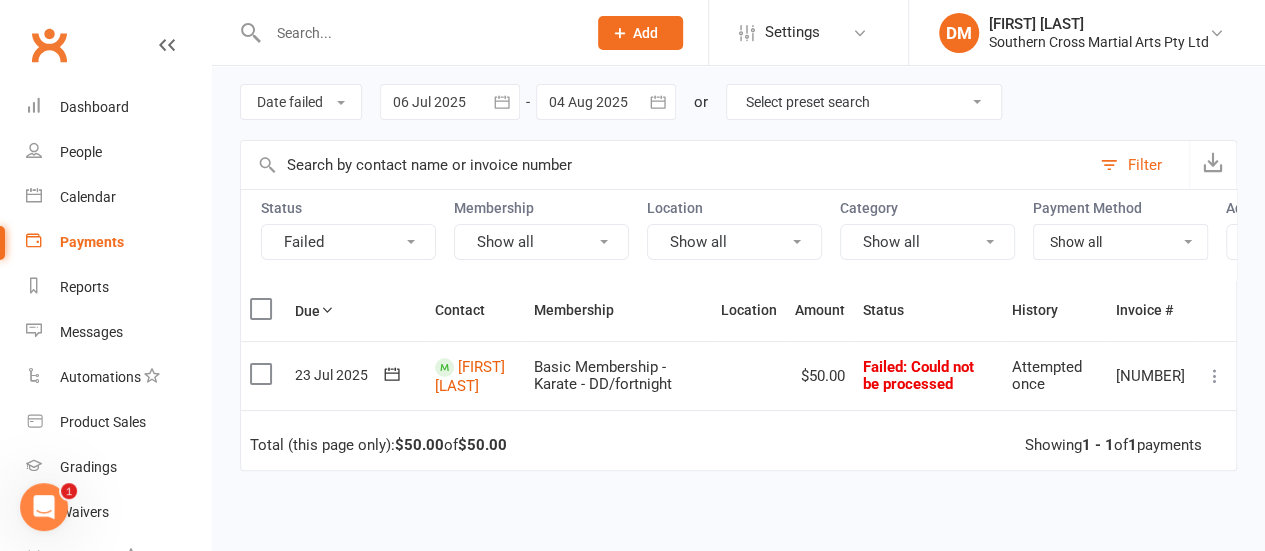 scroll, scrollTop: 0, scrollLeft: 0, axis: both 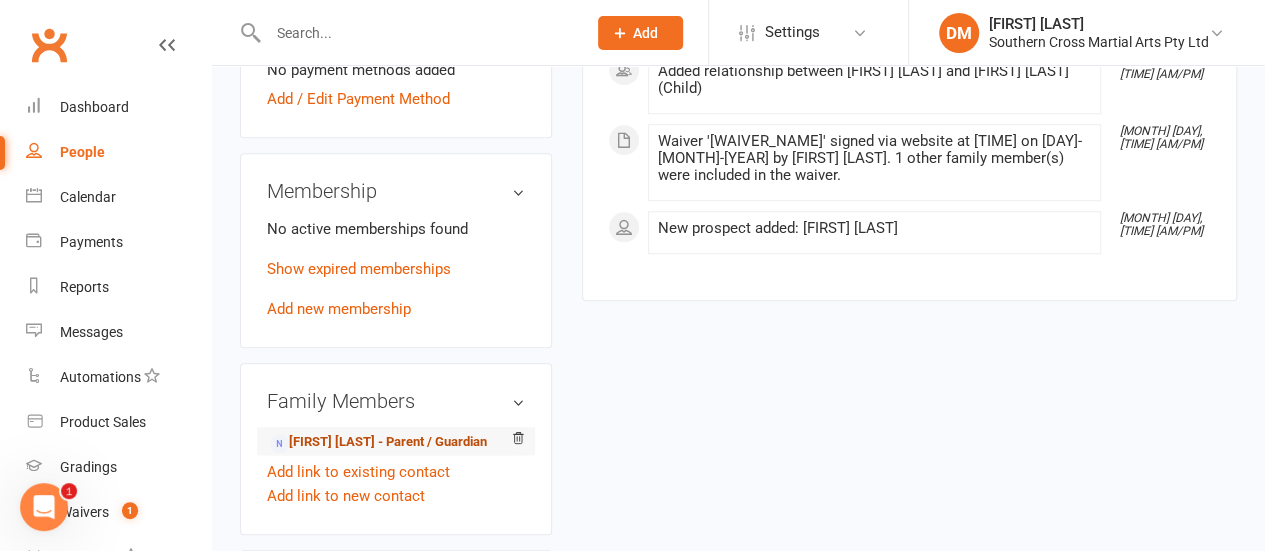 click on "[FIRST] [LAST] - Parent / Guardian" at bounding box center [378, 442] 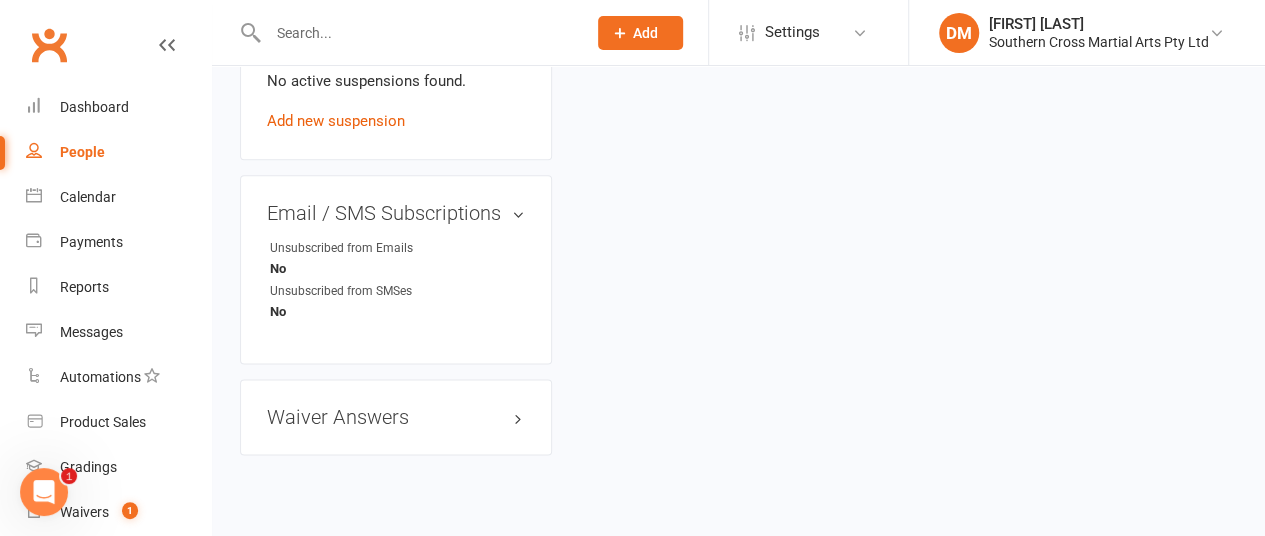 scroll, scrollTop: 1200, scrollLeft: 0, axis: vertical 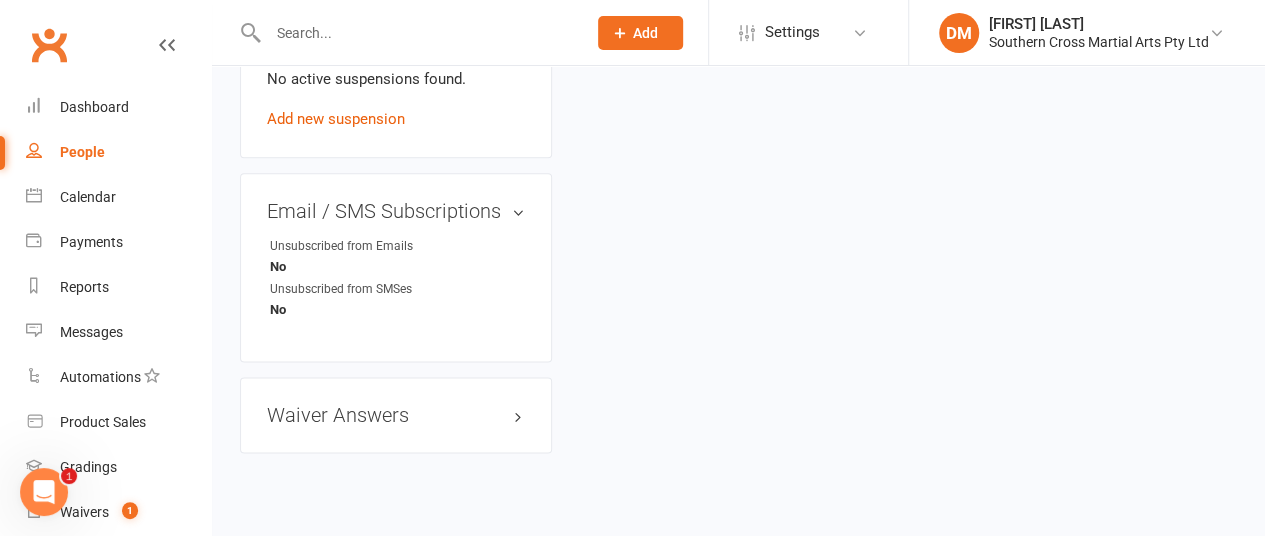 click on "Waiver Answers  edit" at bounding box center (396, 415) 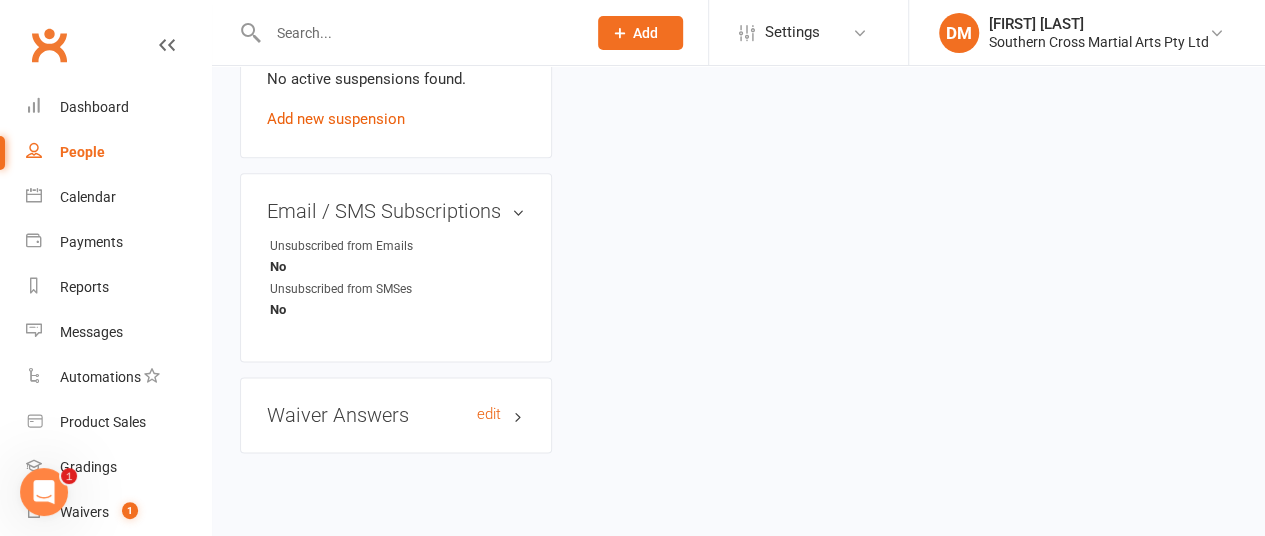 click on "Waiver Answers  edit" at bounding box center (396, 415) 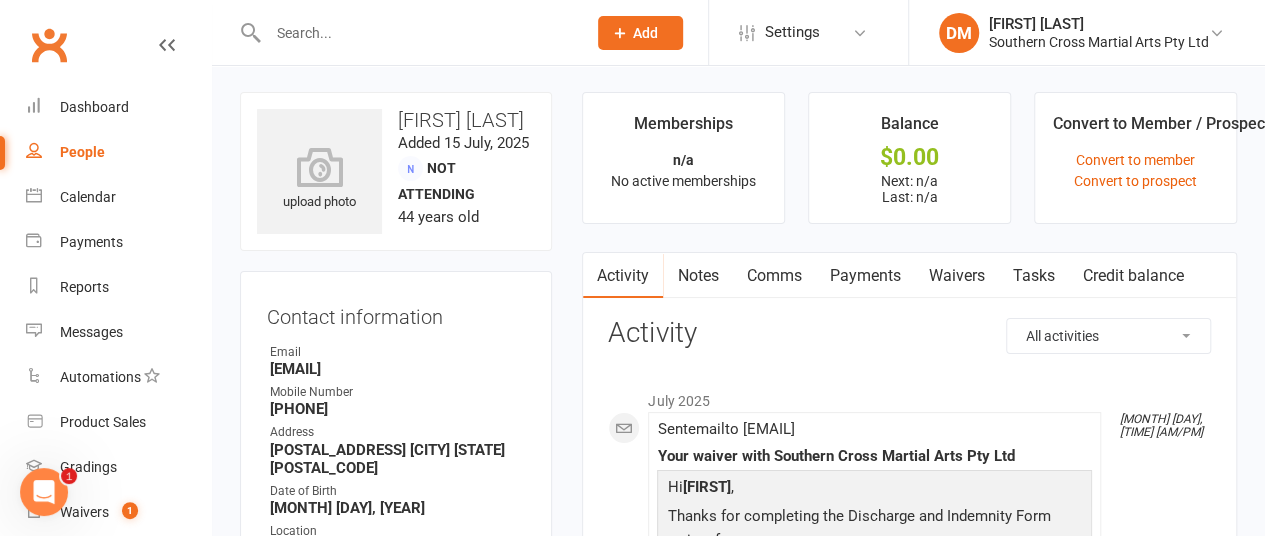 scroll, scrollTop: 0, scrollLeft: 0, axis: both 